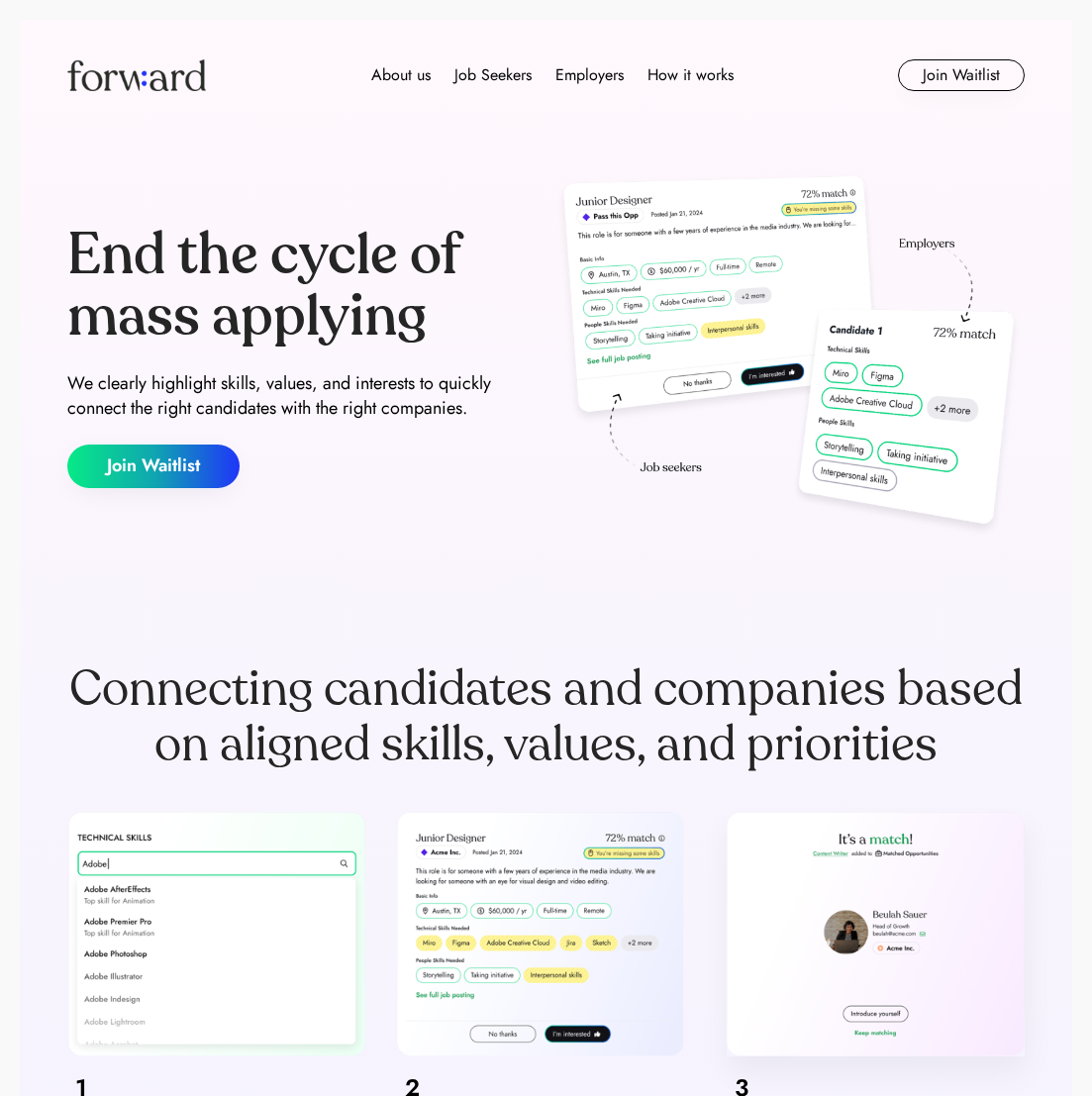 scroll, scrollTop: 0, scrollLeft: 0, axis: both 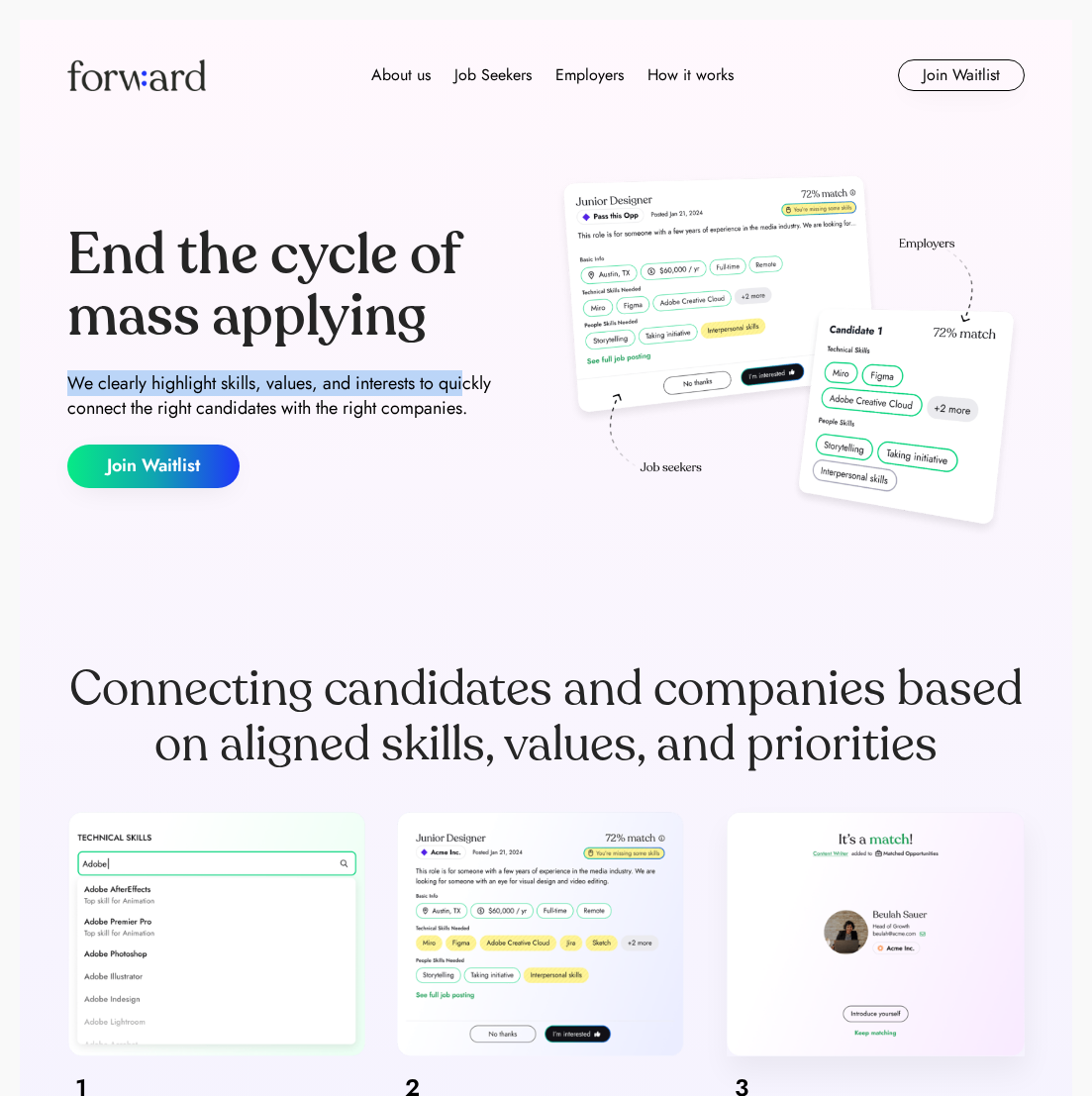 drag, startPoint x: 72, startPoint y: 375, endPoint x: 470, endPoint y: 380, distance: 398.0314 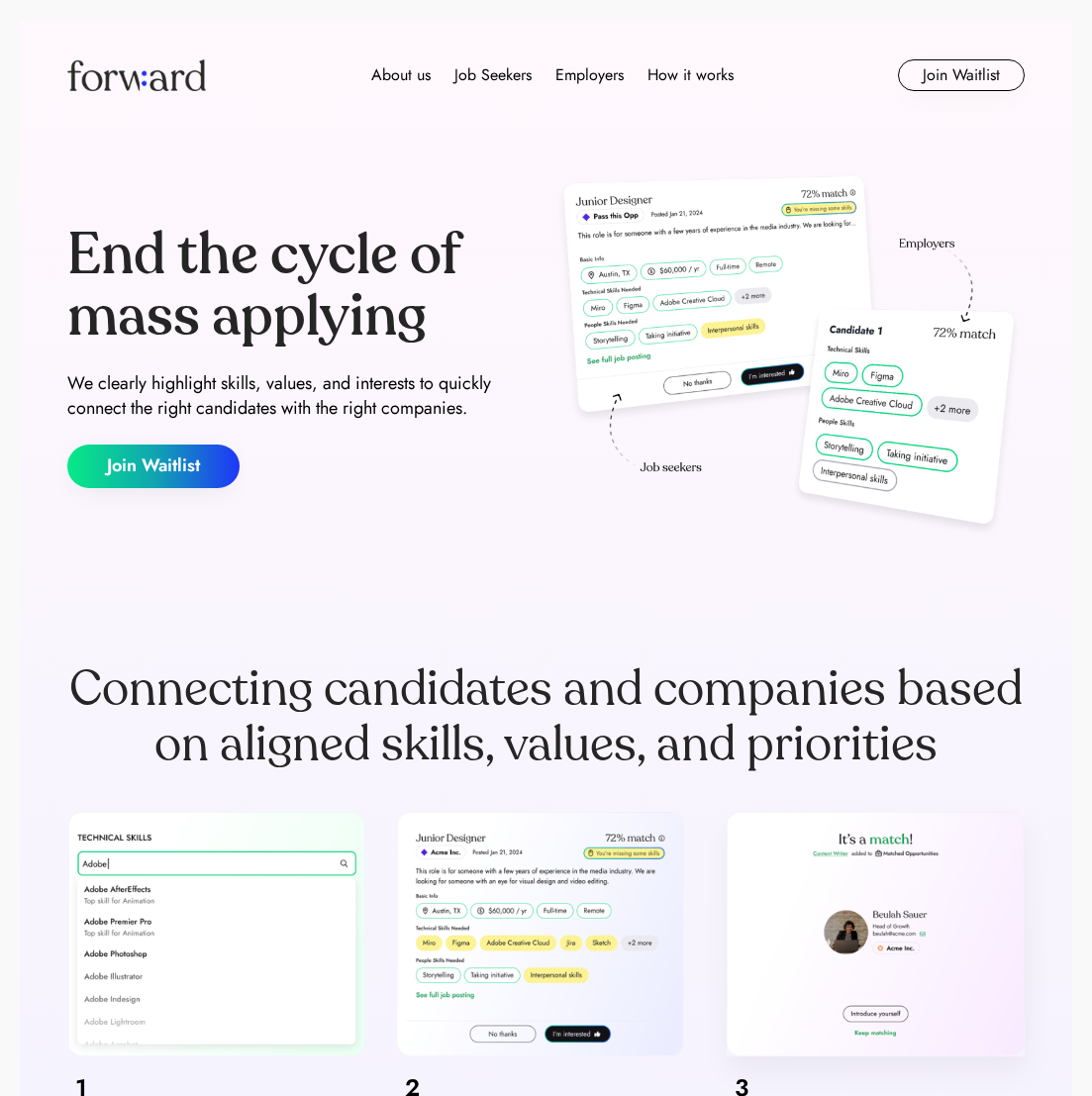 click on "End the cycle of mass applying We clearly highlight skills, values, and interests to quickly connect the right candidates with the right companies. Join Waitlist" at bounding box center (303, 356) 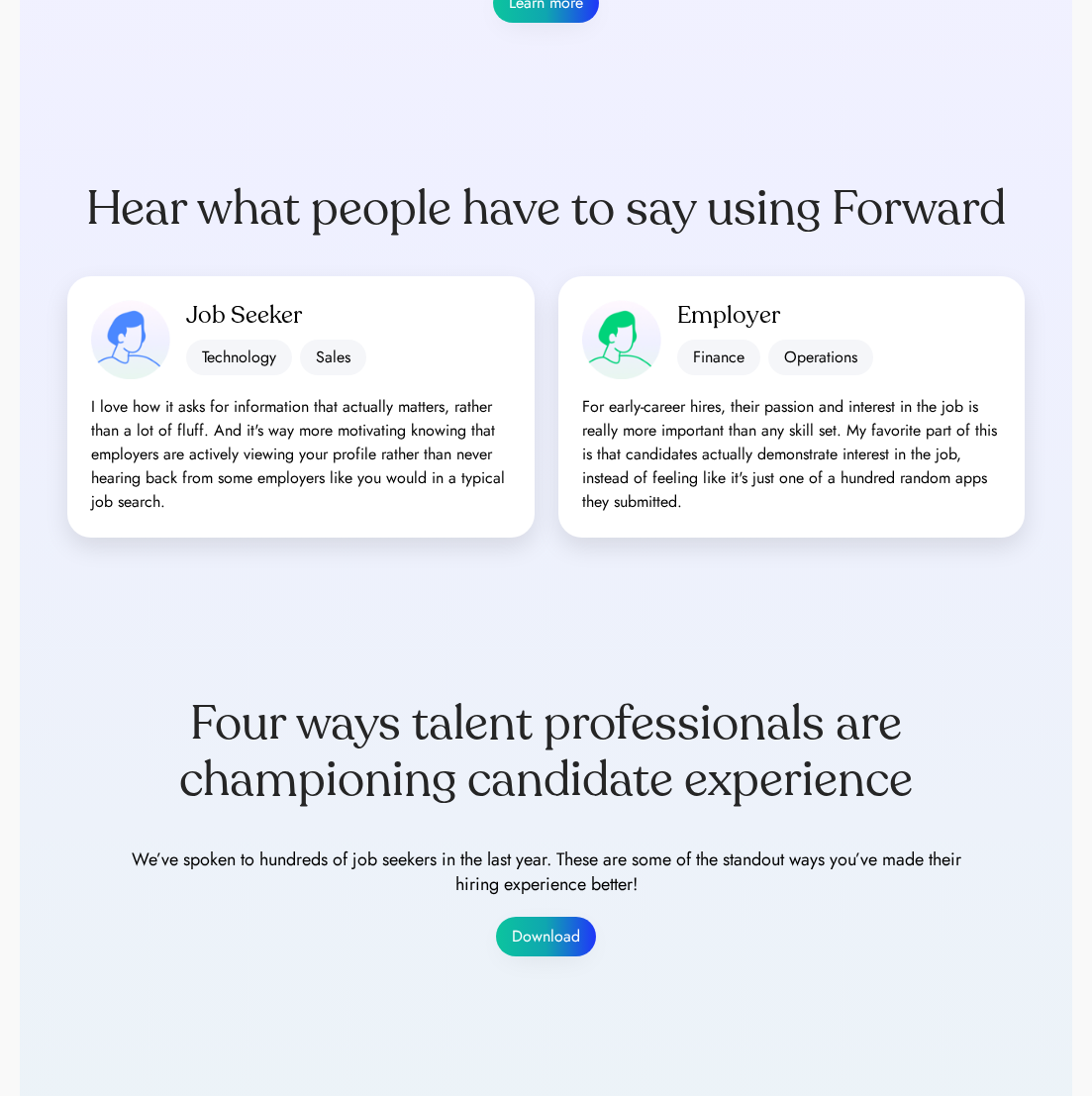 scroll, scrollTop: 1717, scrollLeft: 0, axis: vertical 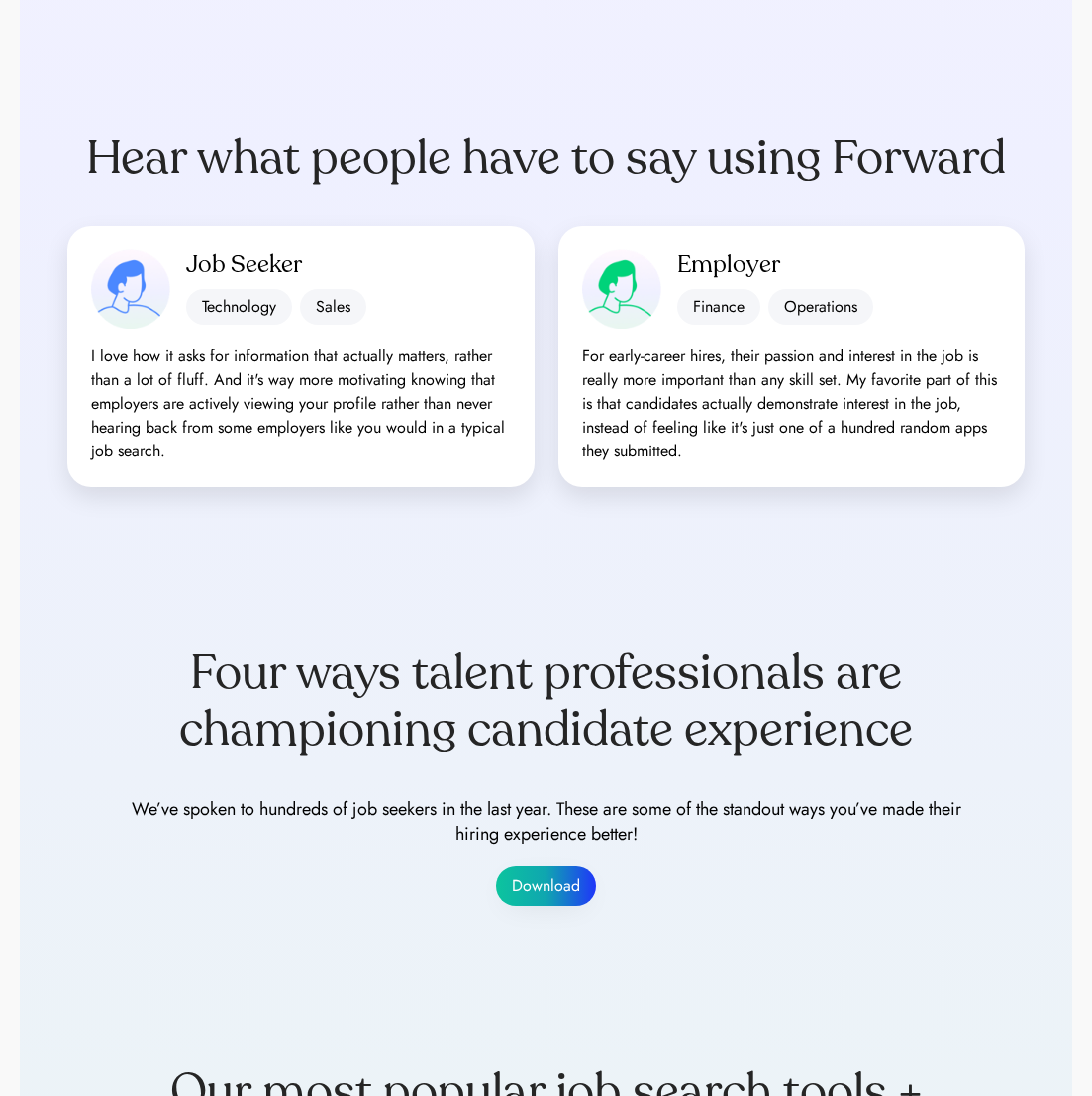 click on "Four ways talent professionals are championing candidate experience
We’ve spoken to hundreds of job seekers in the last year. These are some of the standout ways you’ve made their hiring experience better!
Download" at bounding box center [546, 775] 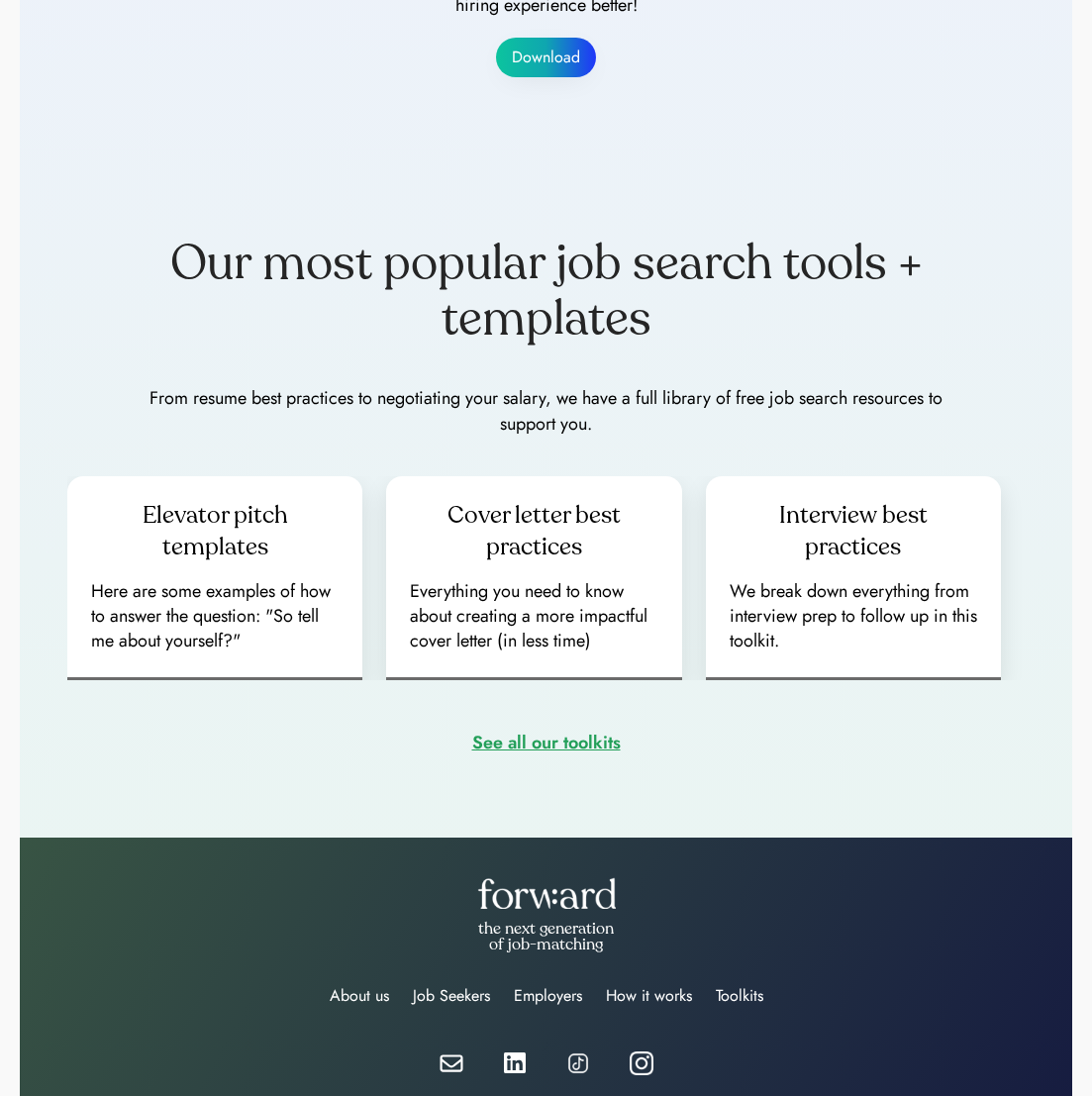 scroll, scrollTop: 2569, scrollLeft: 0, axis: vertical 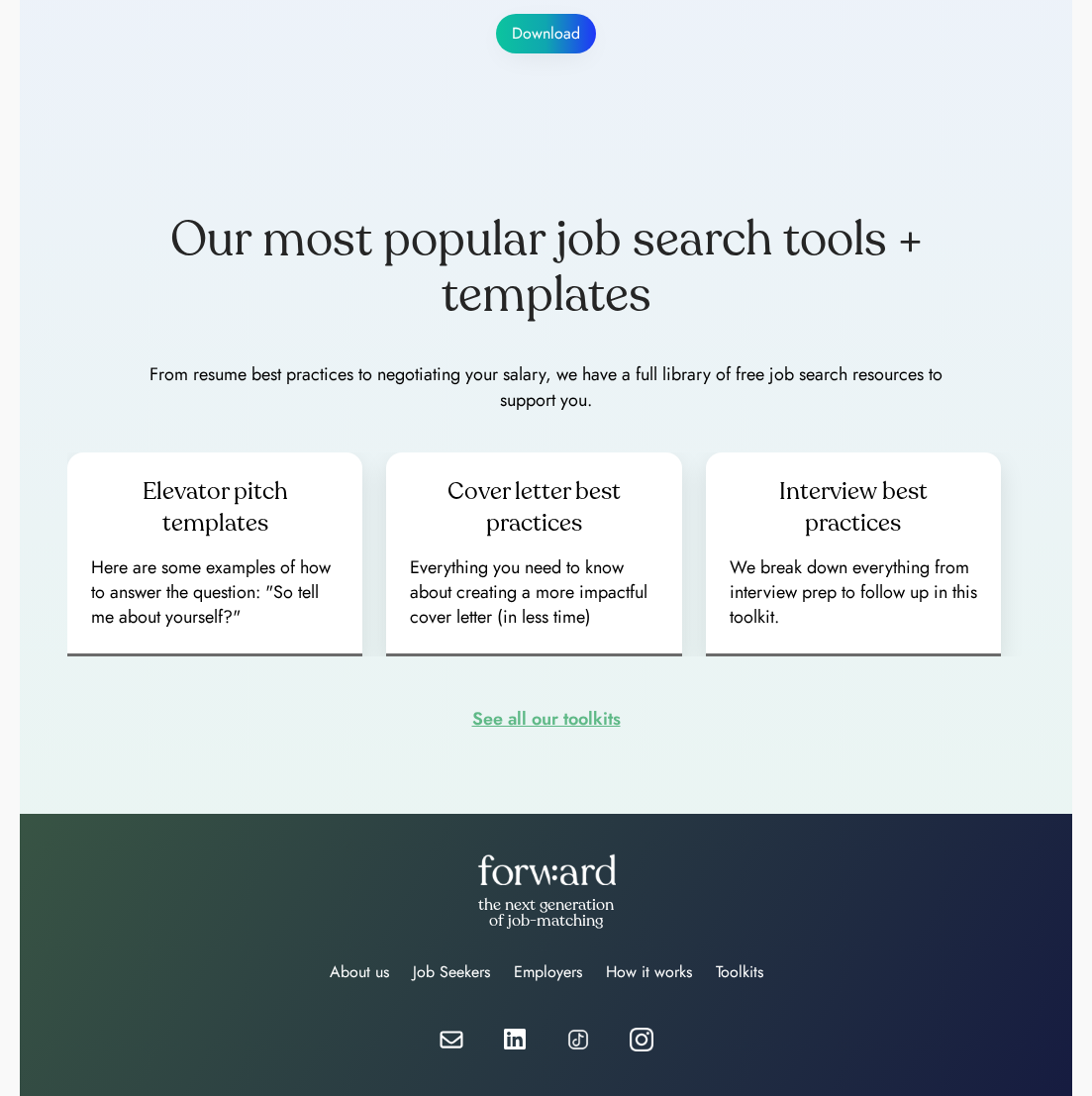 click on "See all our toolkits" at bounding box center [546, 719] 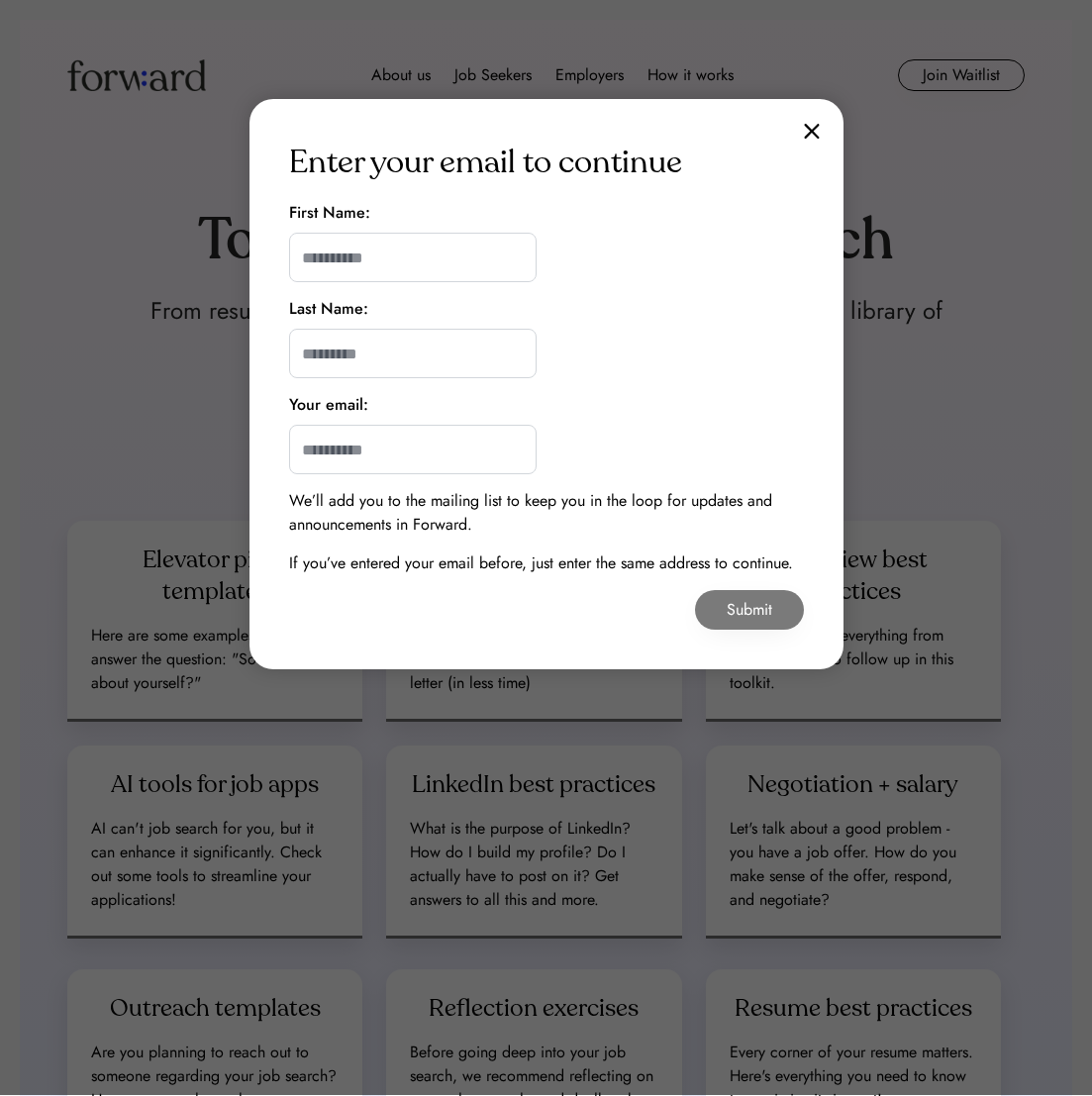 scroll, scrollTop: 0, scrollLeft: 0, axis: both 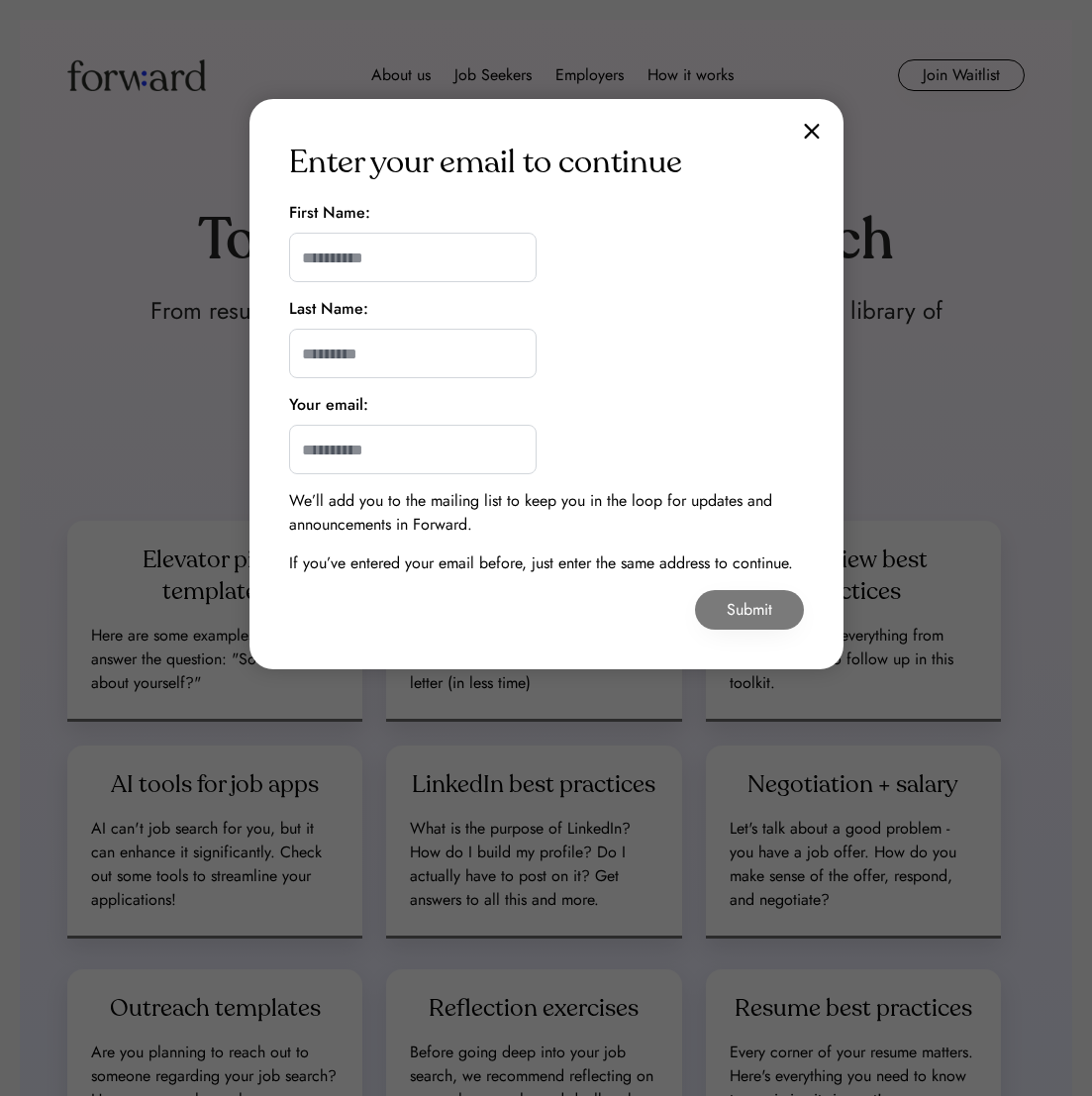 click at bounding box center [812, 131] 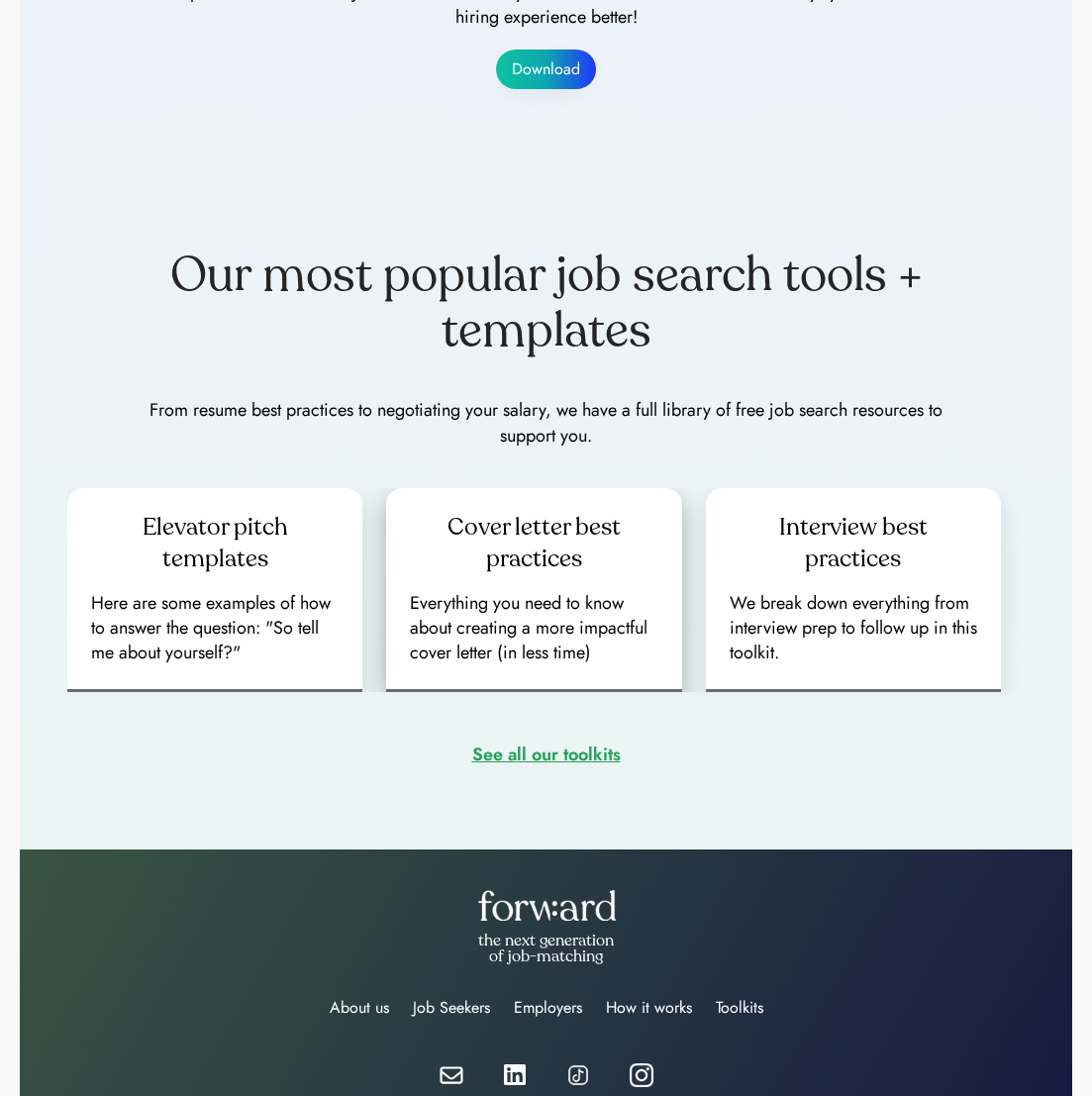 scroll, scrollTop: 2569, scrollLeft: 0, axis: vertical 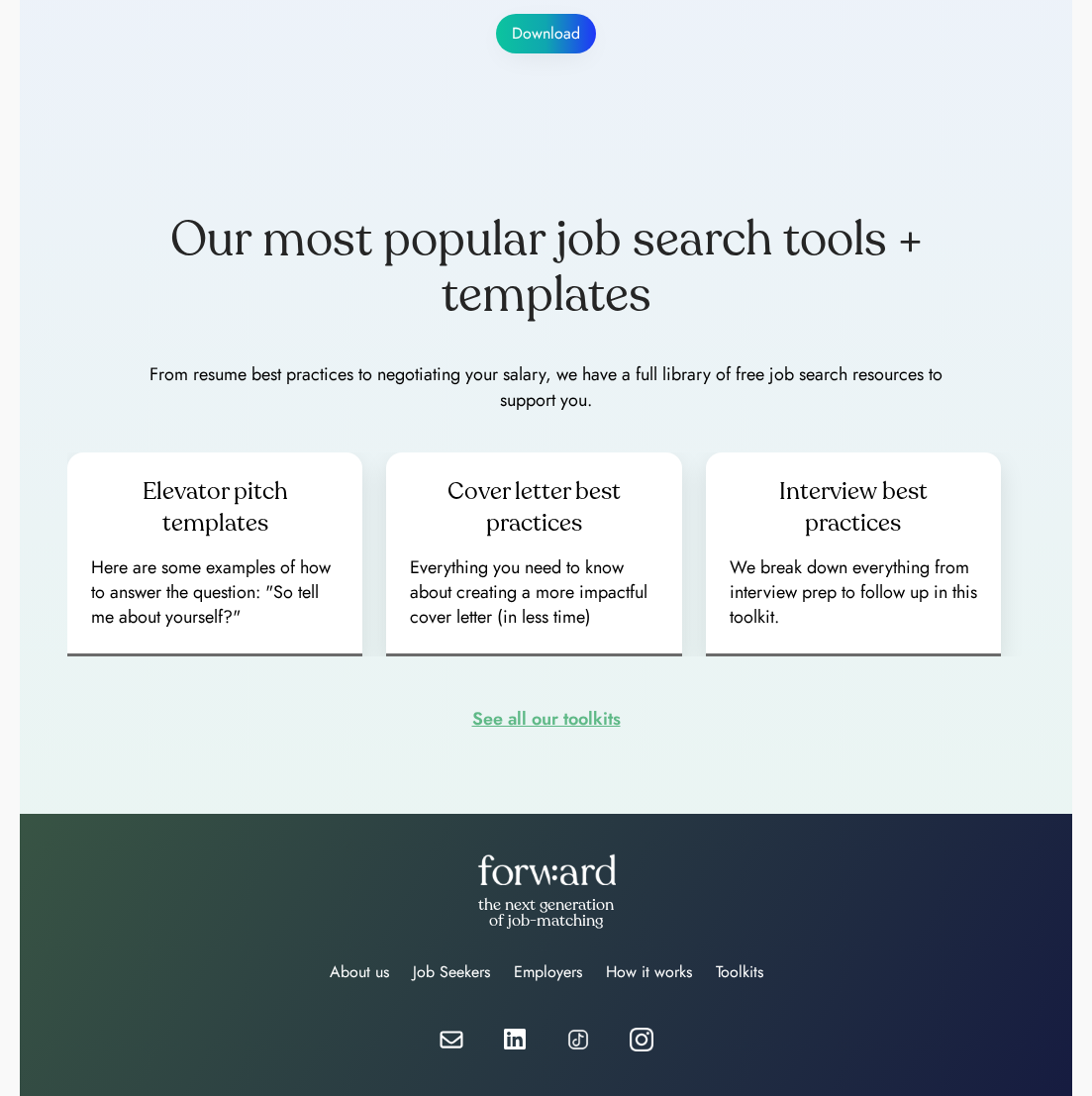 click on "See all our toolkits" at bounding box center [546, 719] 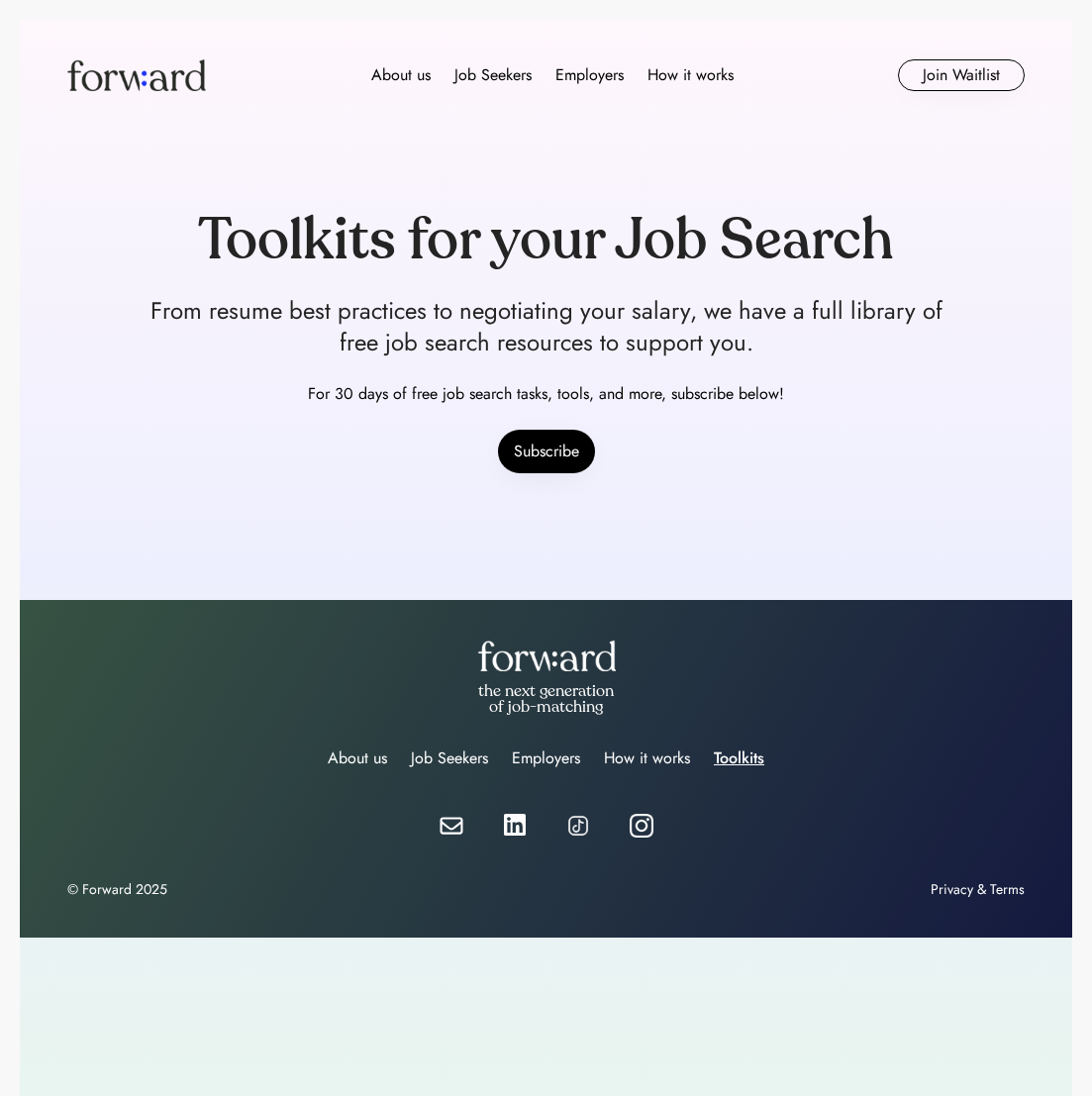 scroll, scrollTop: 0, scrollLeft: 0, axis: both 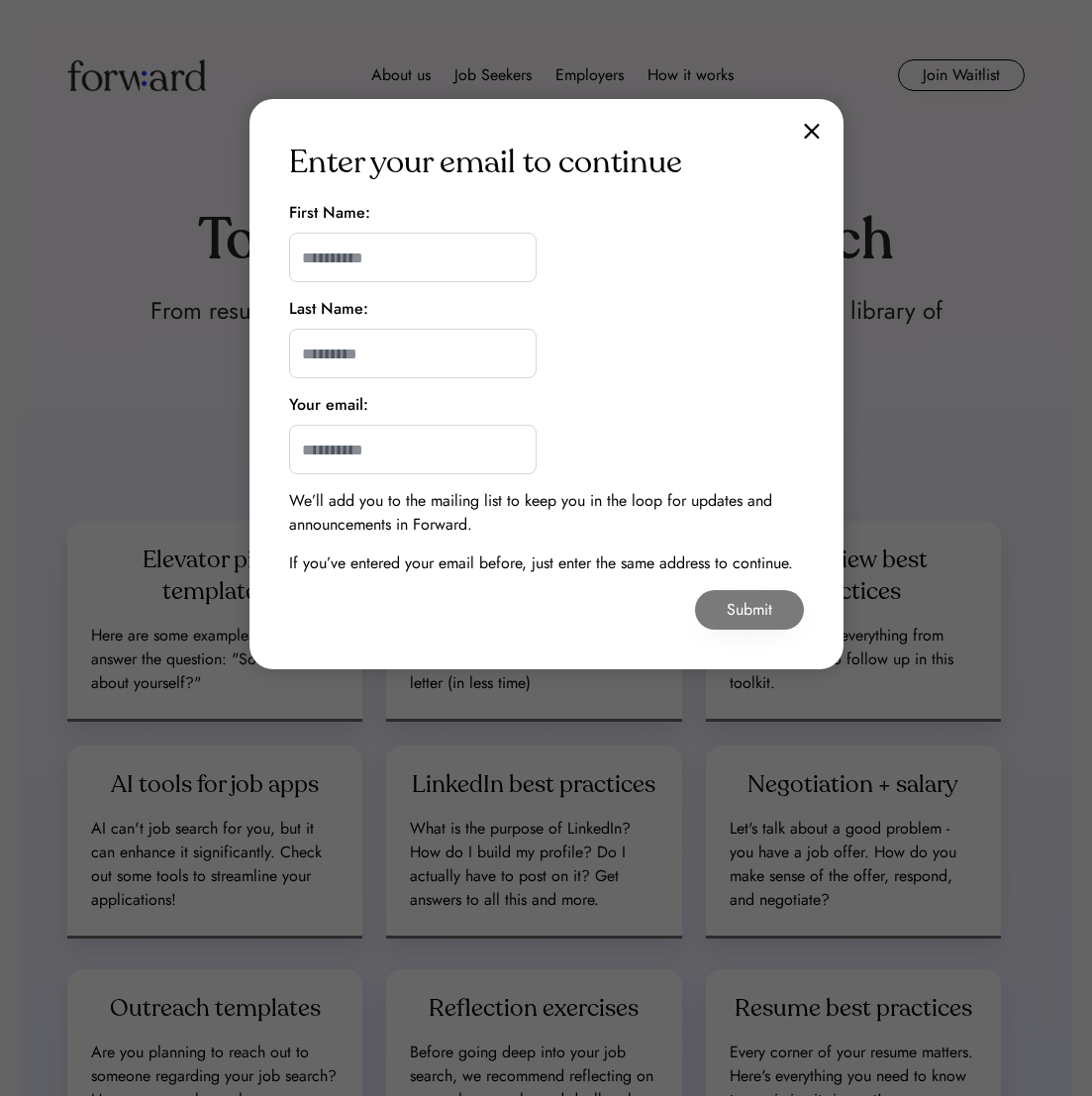 click on "Enter your email to continue First Name: Last Name: Your email: We’ll add you to the mailing list to keep you in the loop for updates and announcements in Forward. If you’ve entered your email before, just enter the same address to continue. Submit" at bounding box center (546, 384) 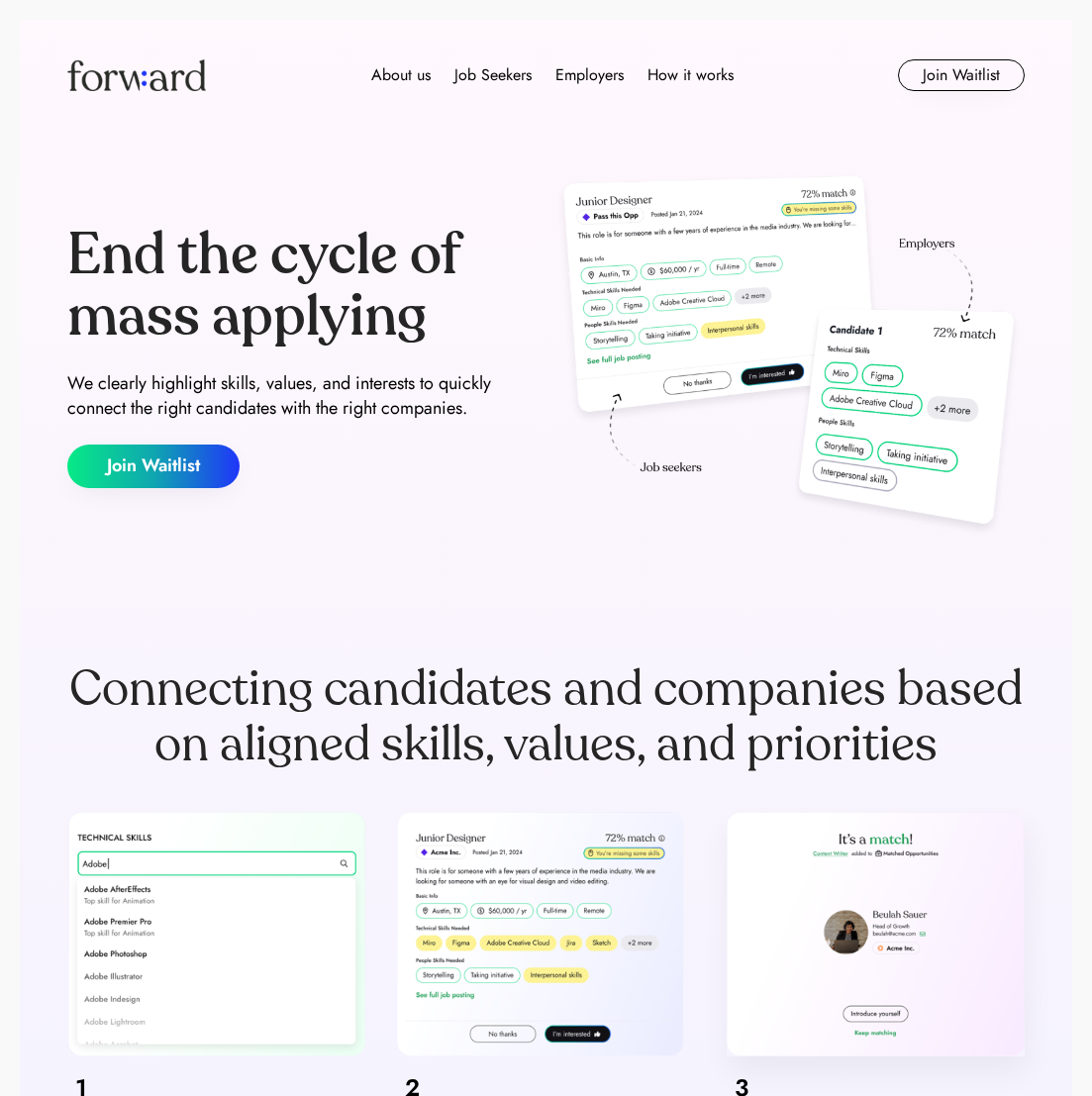 scroll, scrollTop: 0, scrollLeft: 0, axis: both 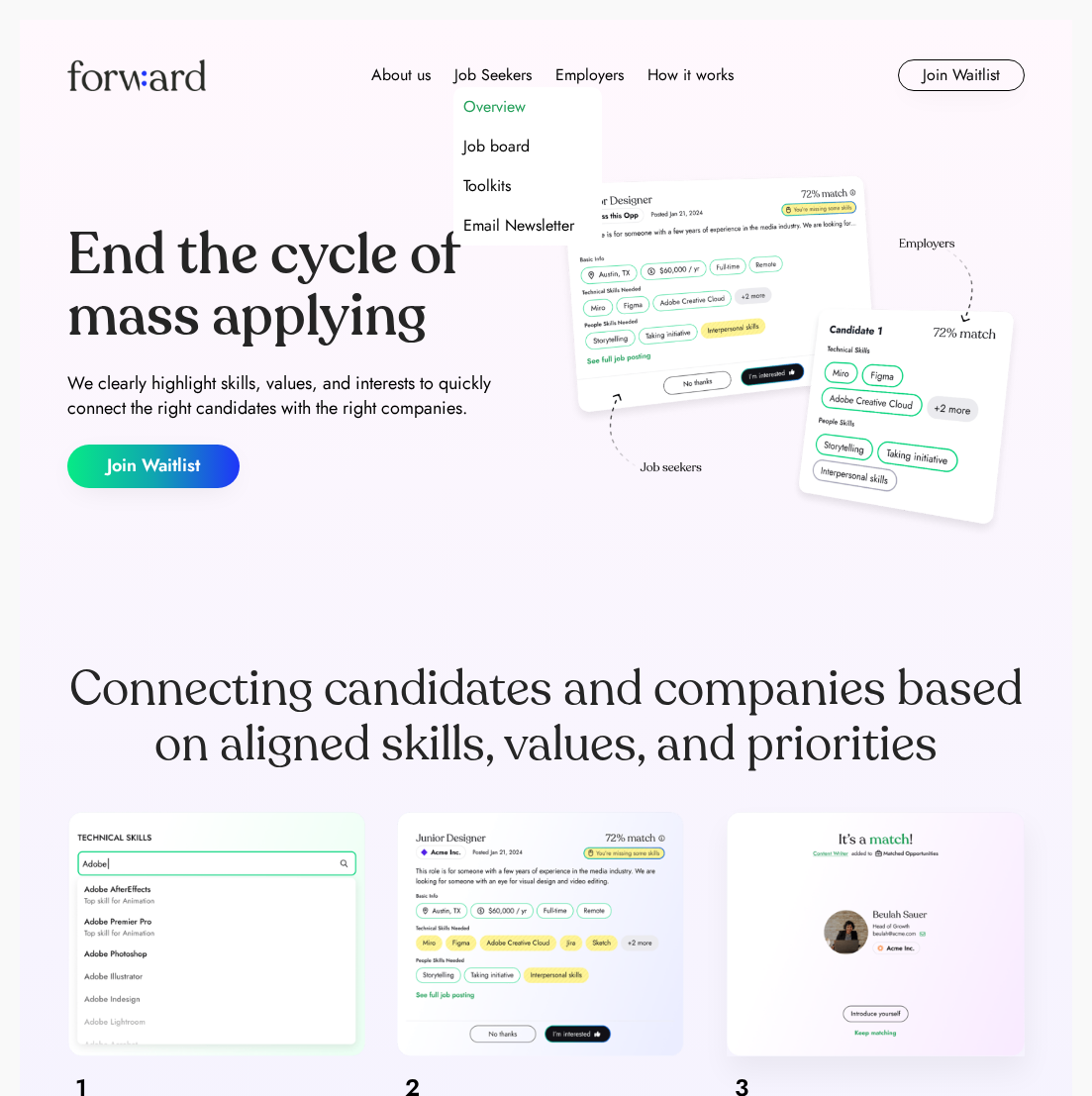 click on "Overview" at bounding box center (494, 107) 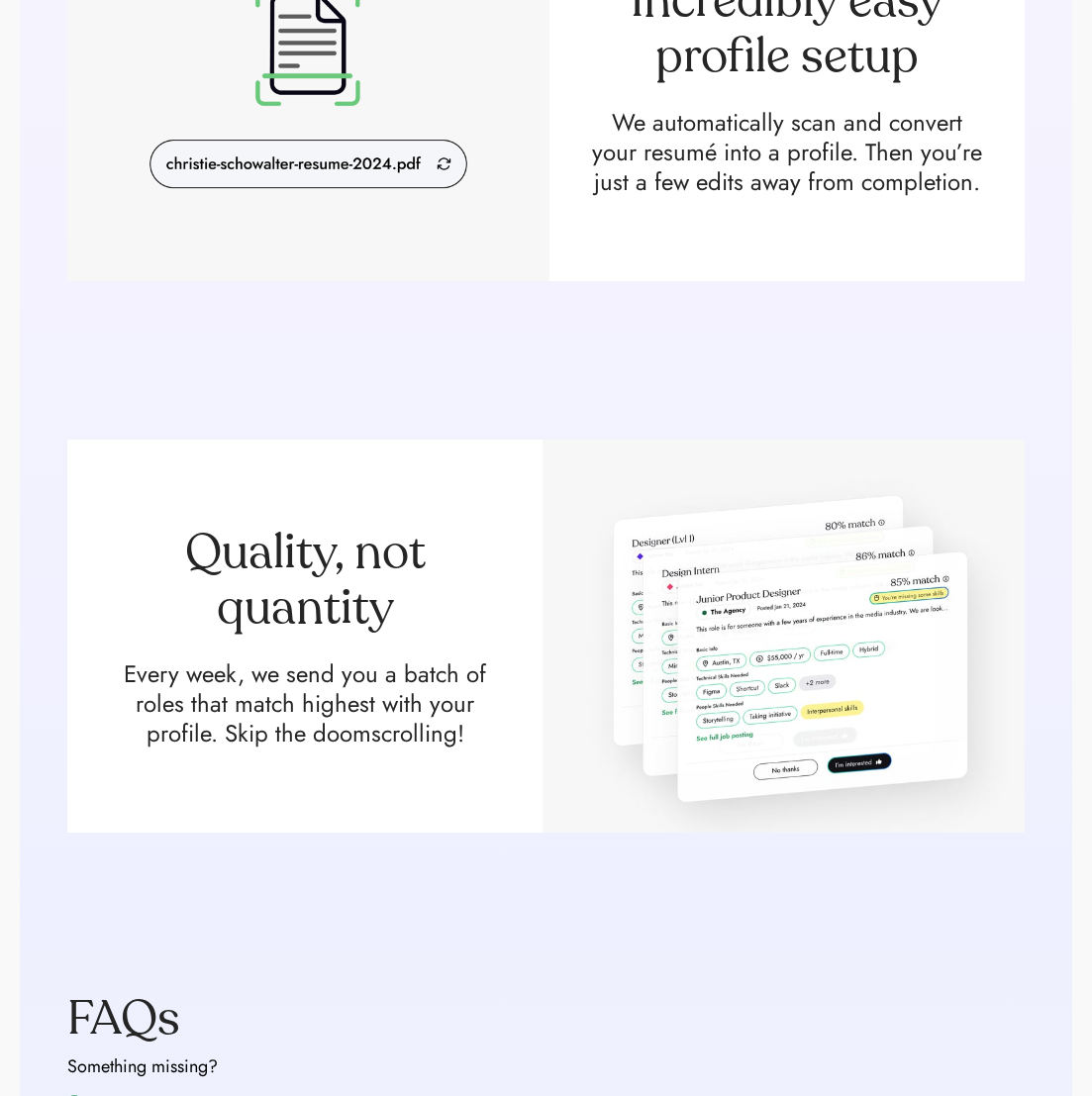 scroll, scrollTop: 0, scrollLeft: 0, axis: both 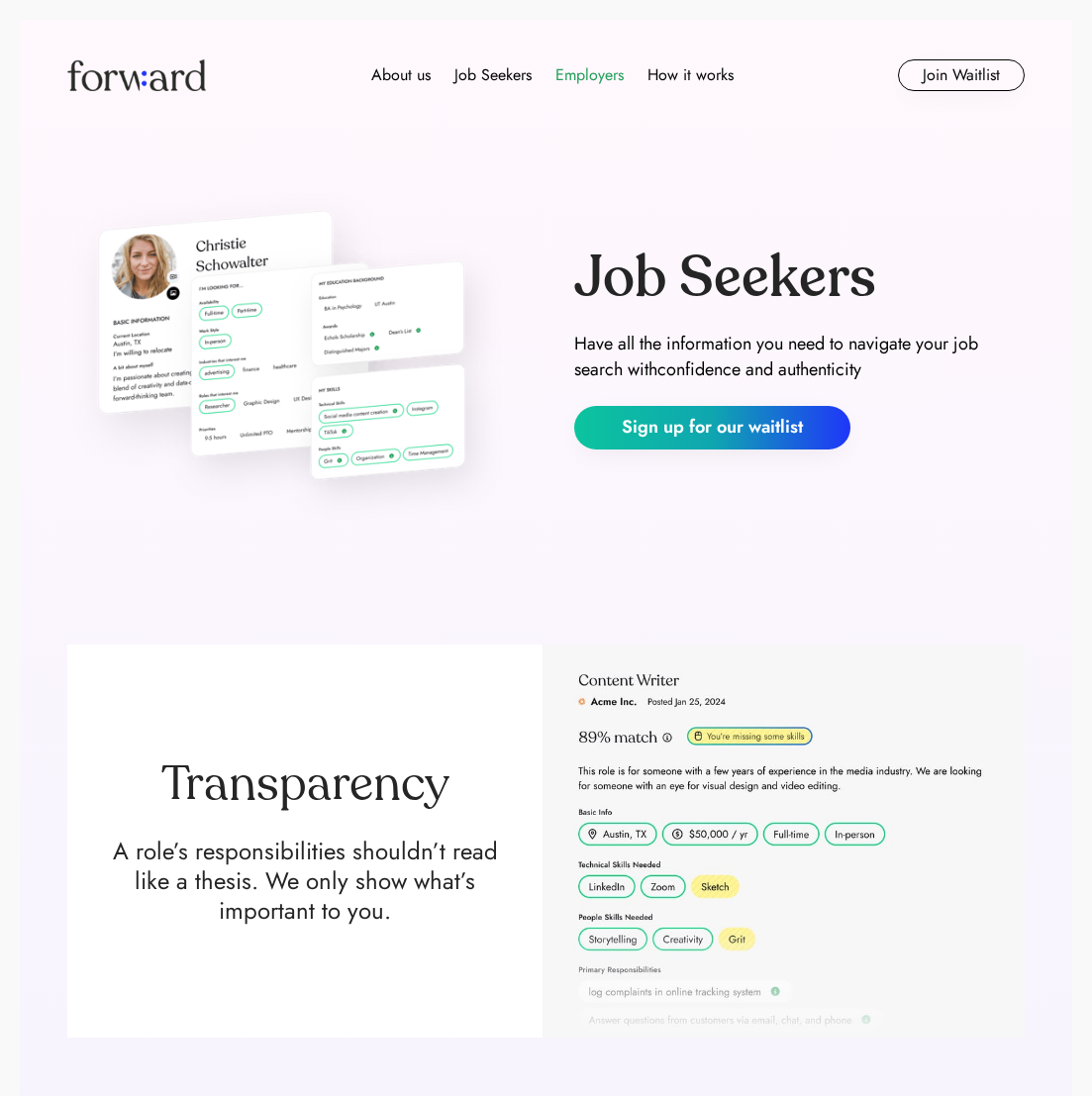 click on "Employers" at bounding box center [589, 75] 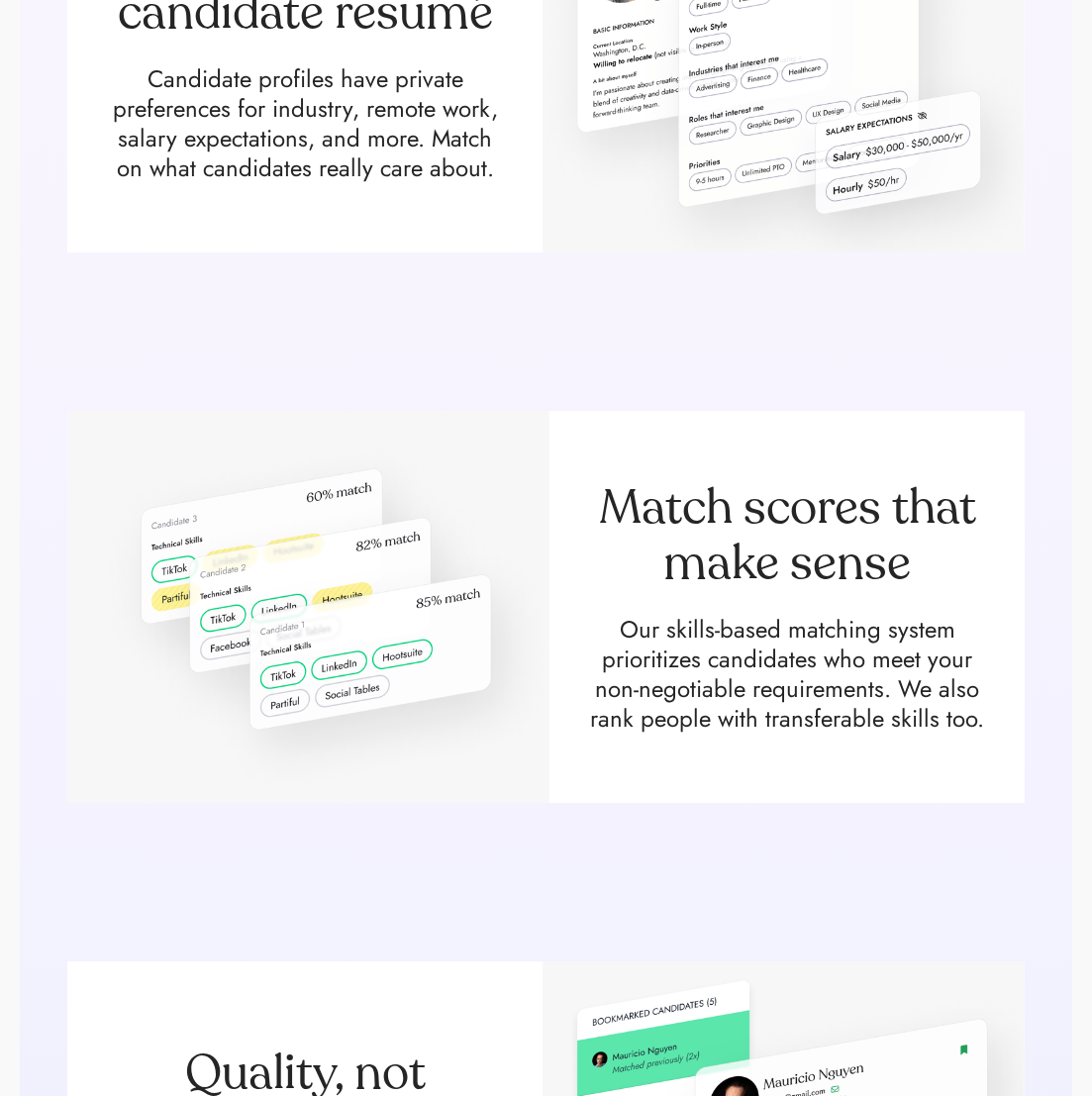 scroll, scrollTop: 0, scrollLeft: 0, axis: both 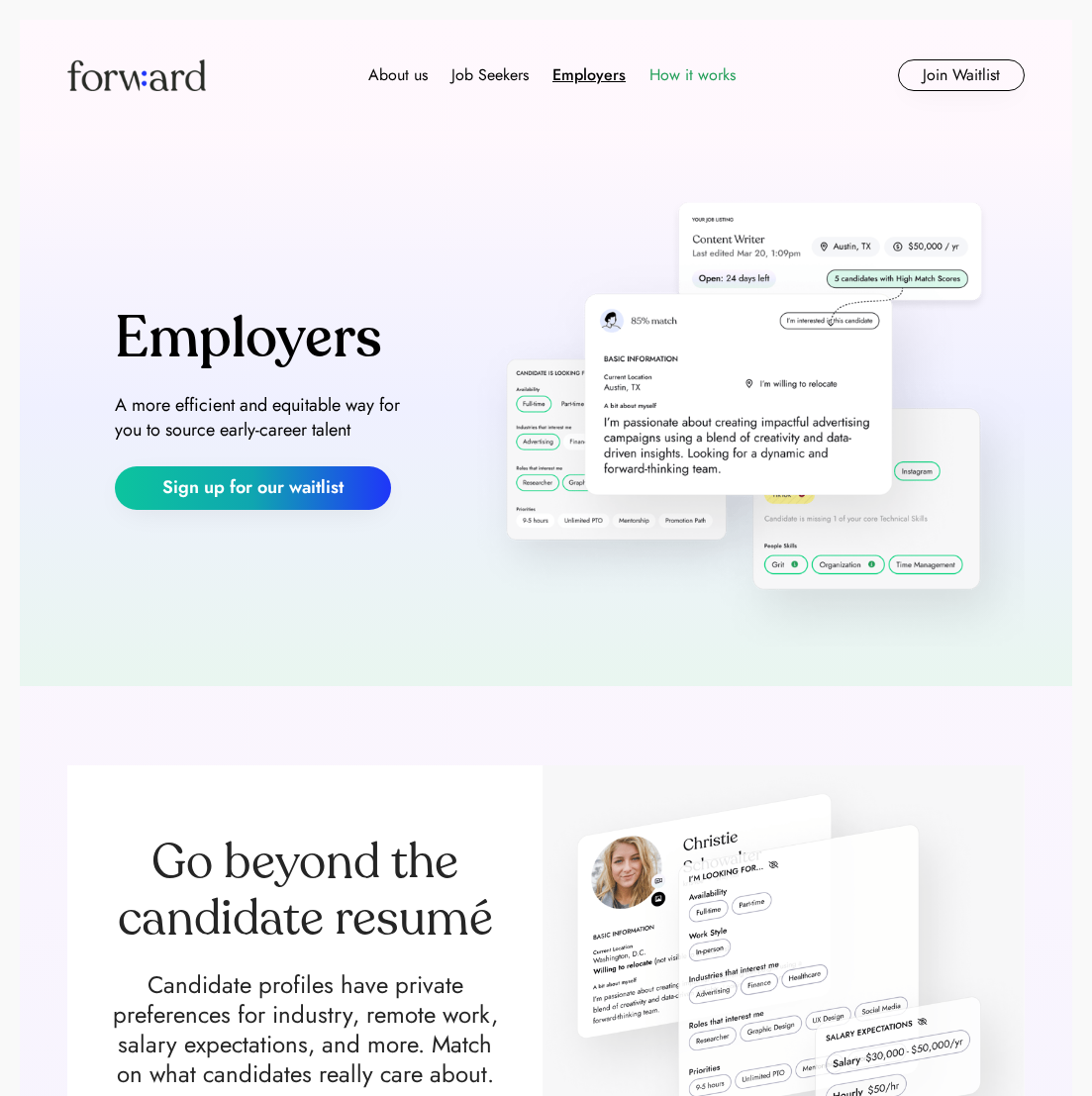 click on "How it works" at bounding box center [692, 75] 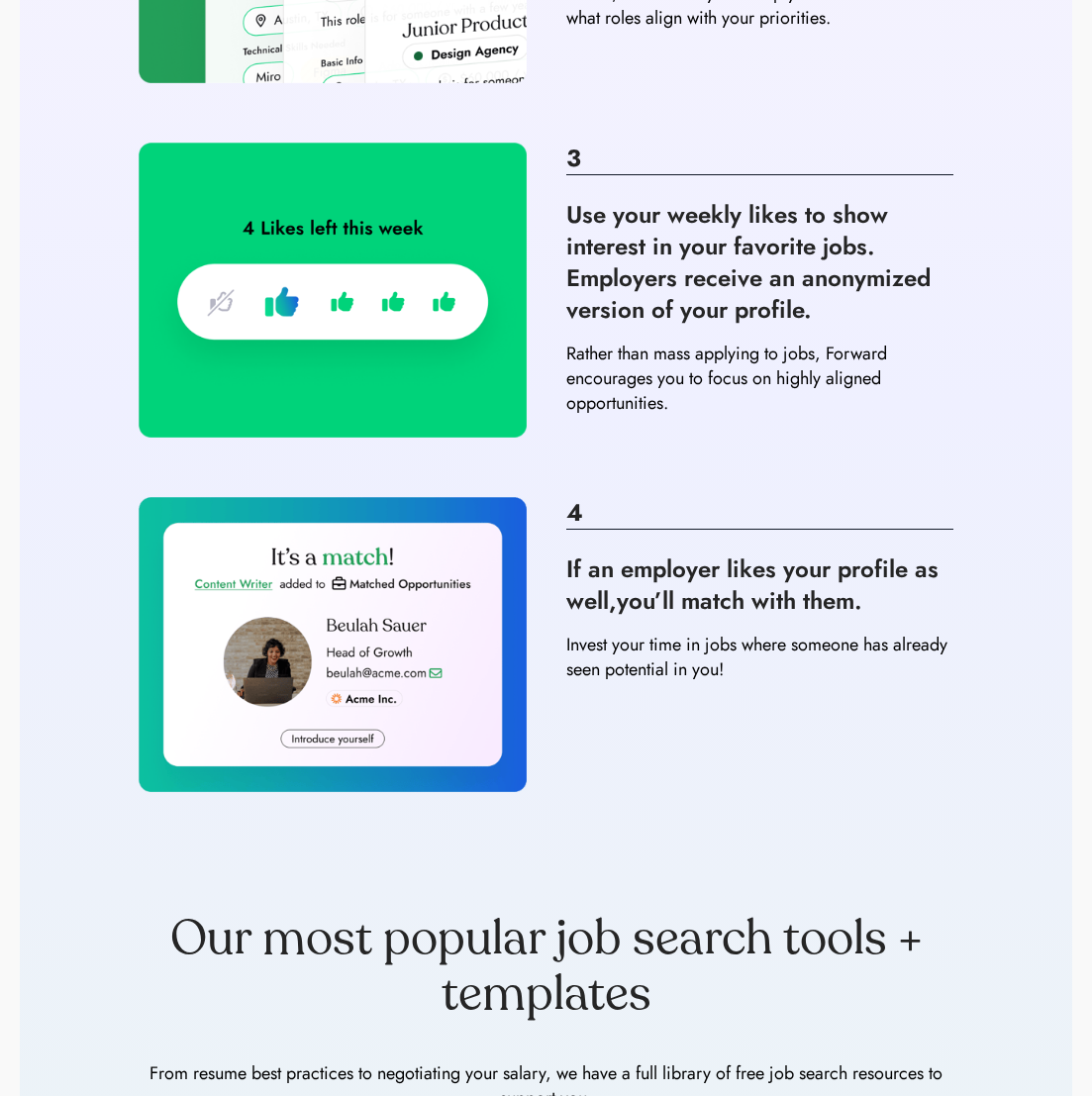 scroll, scrollTop: 1111, scrollLeft: 0, axis: vertical 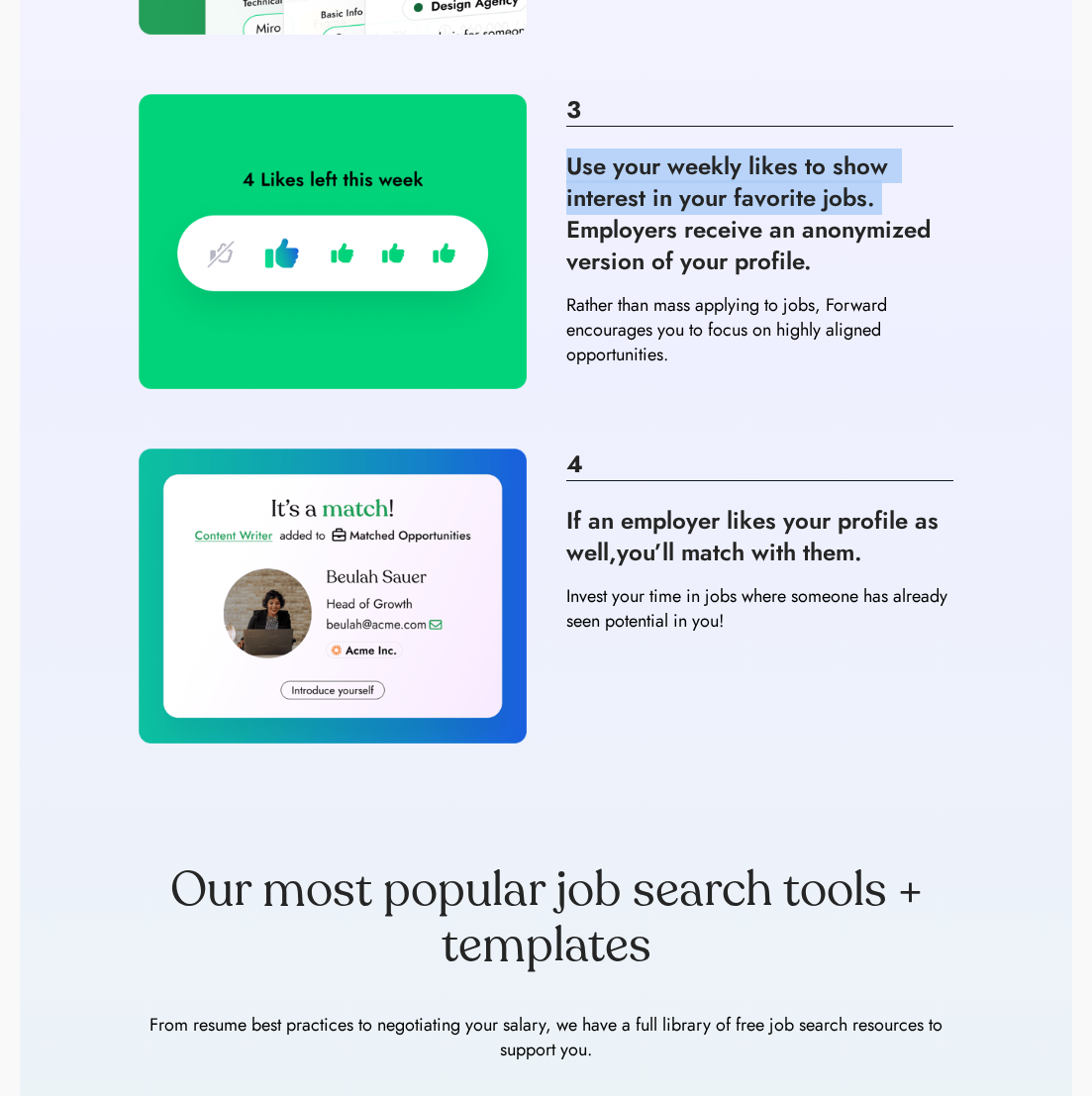 drag, startPoint x: 568, startPoint y: 165, endPoint x: 884, endPoint y: 205, distance: 318.52158 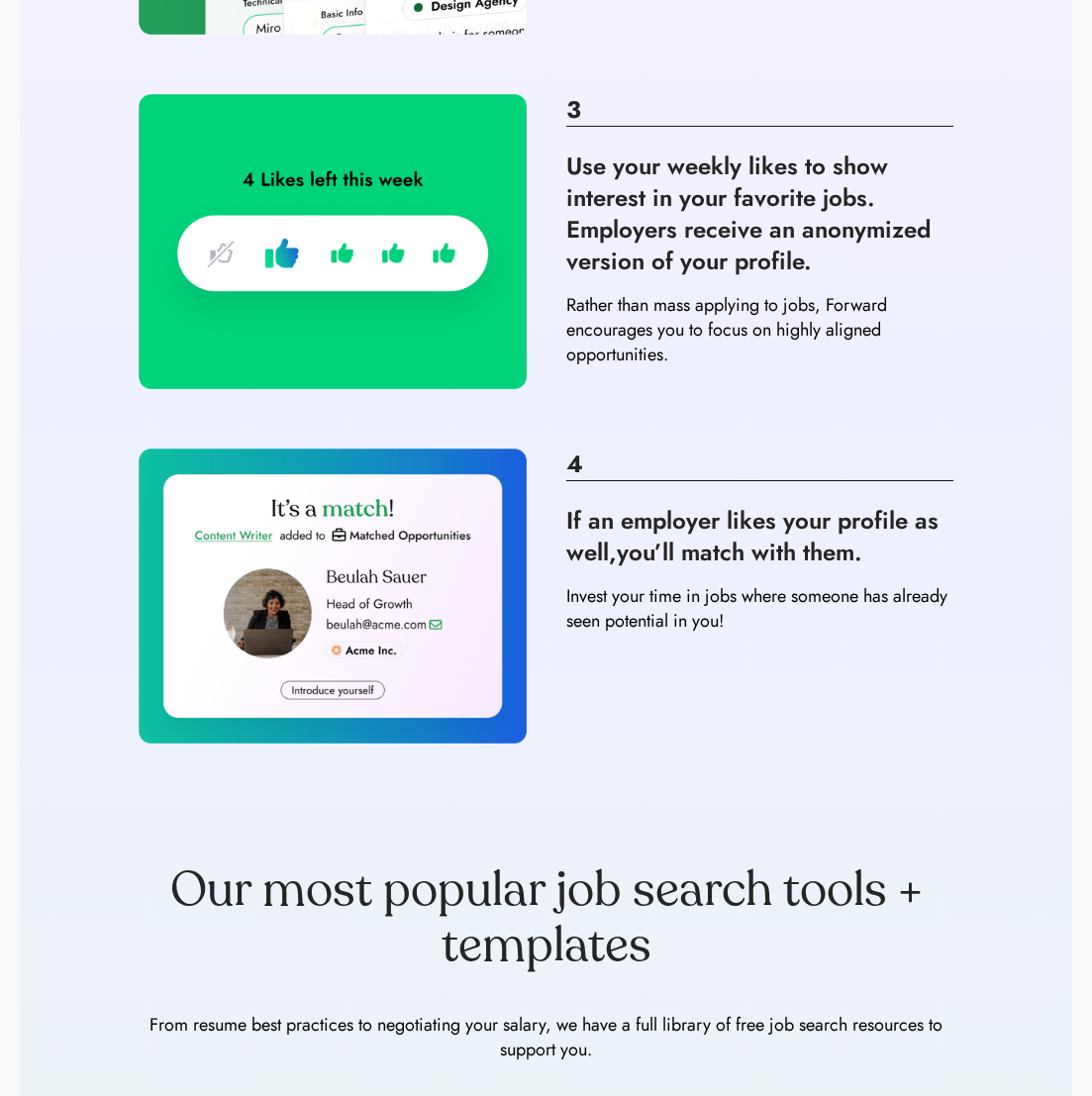 click on "Use your weekly likes to show interest in your favorite jobs. Employers receive an anonymized version of your profile." at bounding box center (760, 214) 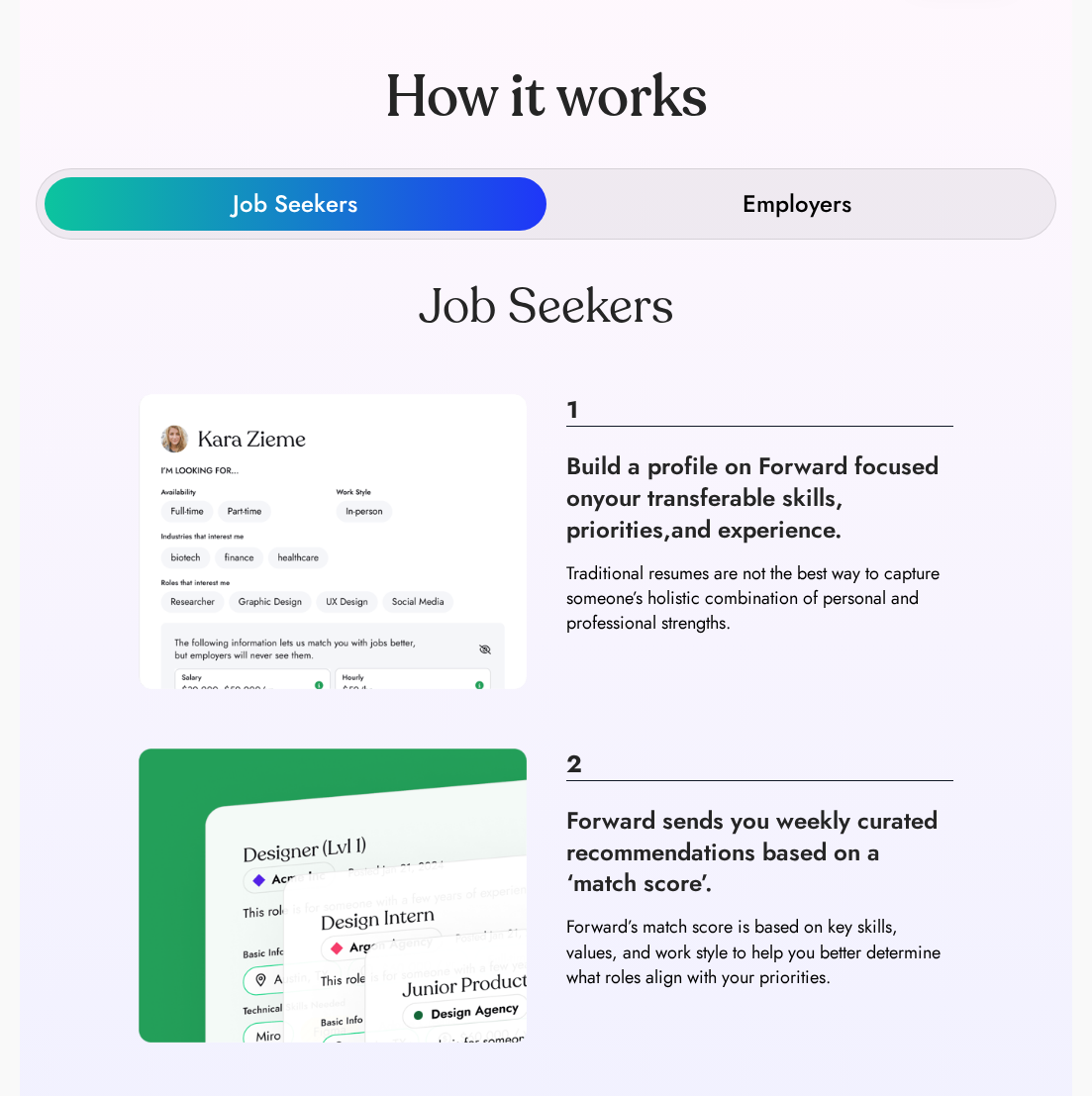 scroll, scrollTop: 0, scrollLeft: 0, axis: both 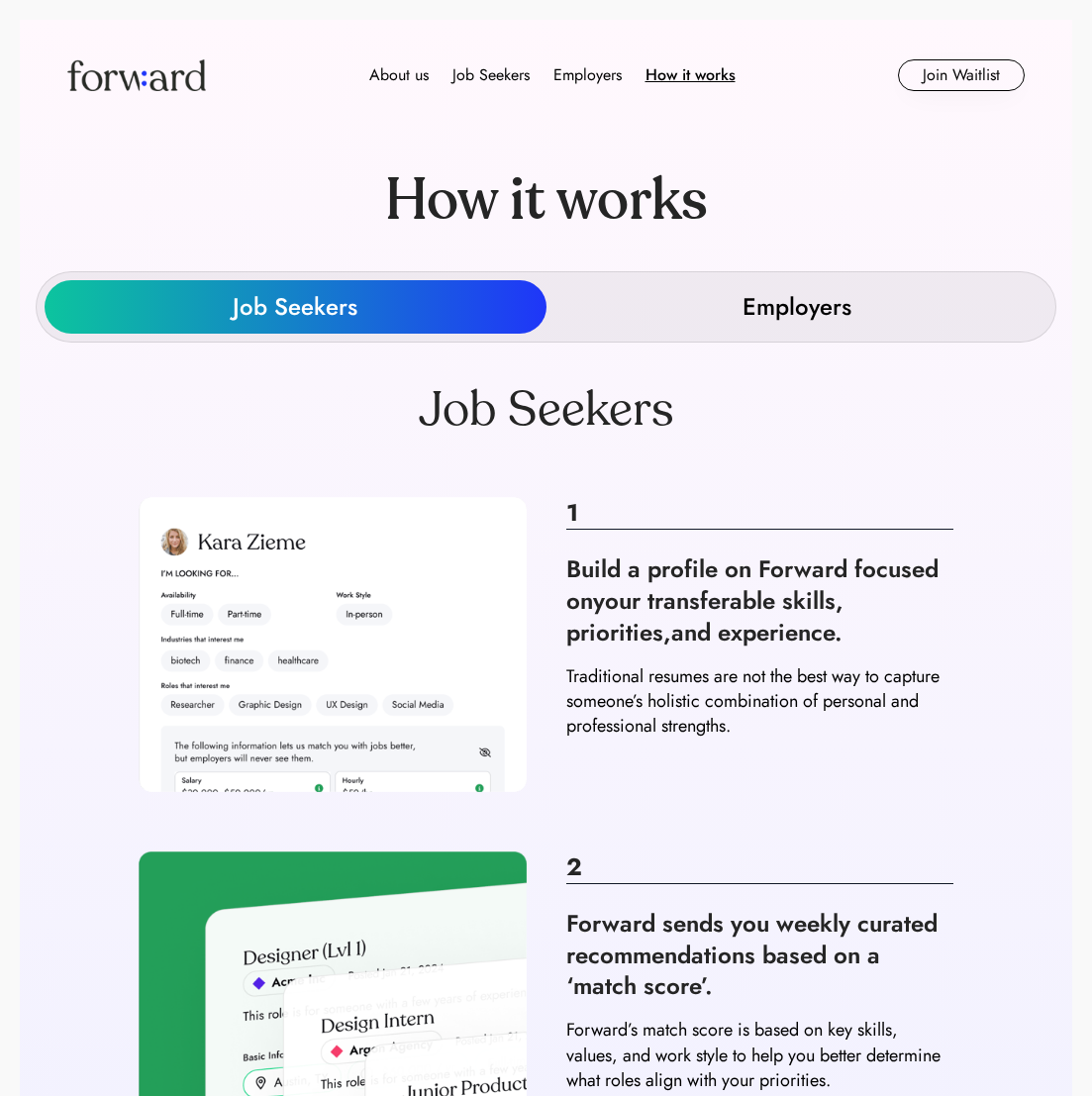 click on "Employers" at bounding box center [797, 307] 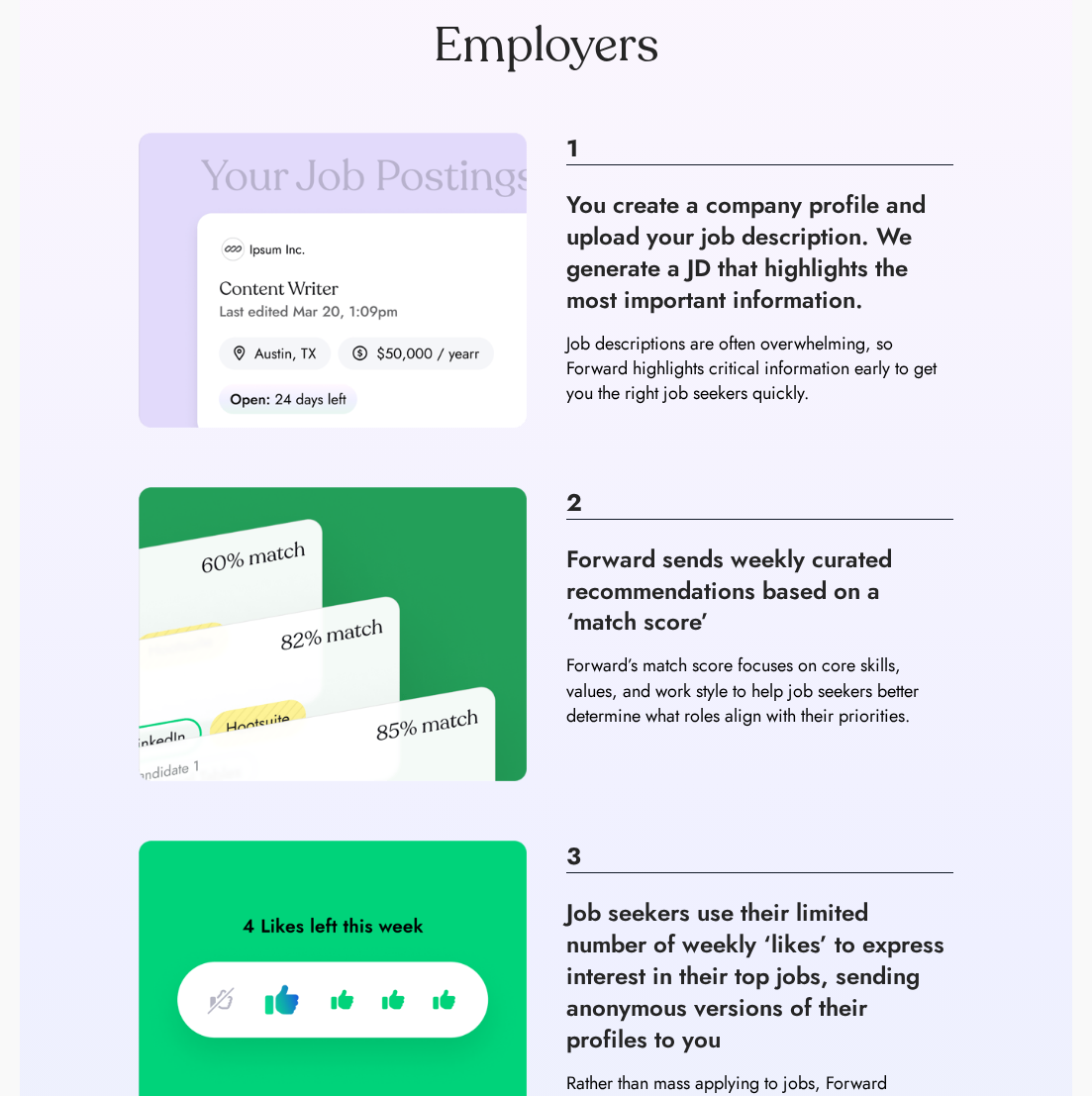 scroll, scrollTop: 404, scrollLeft: 0, axis: vertical 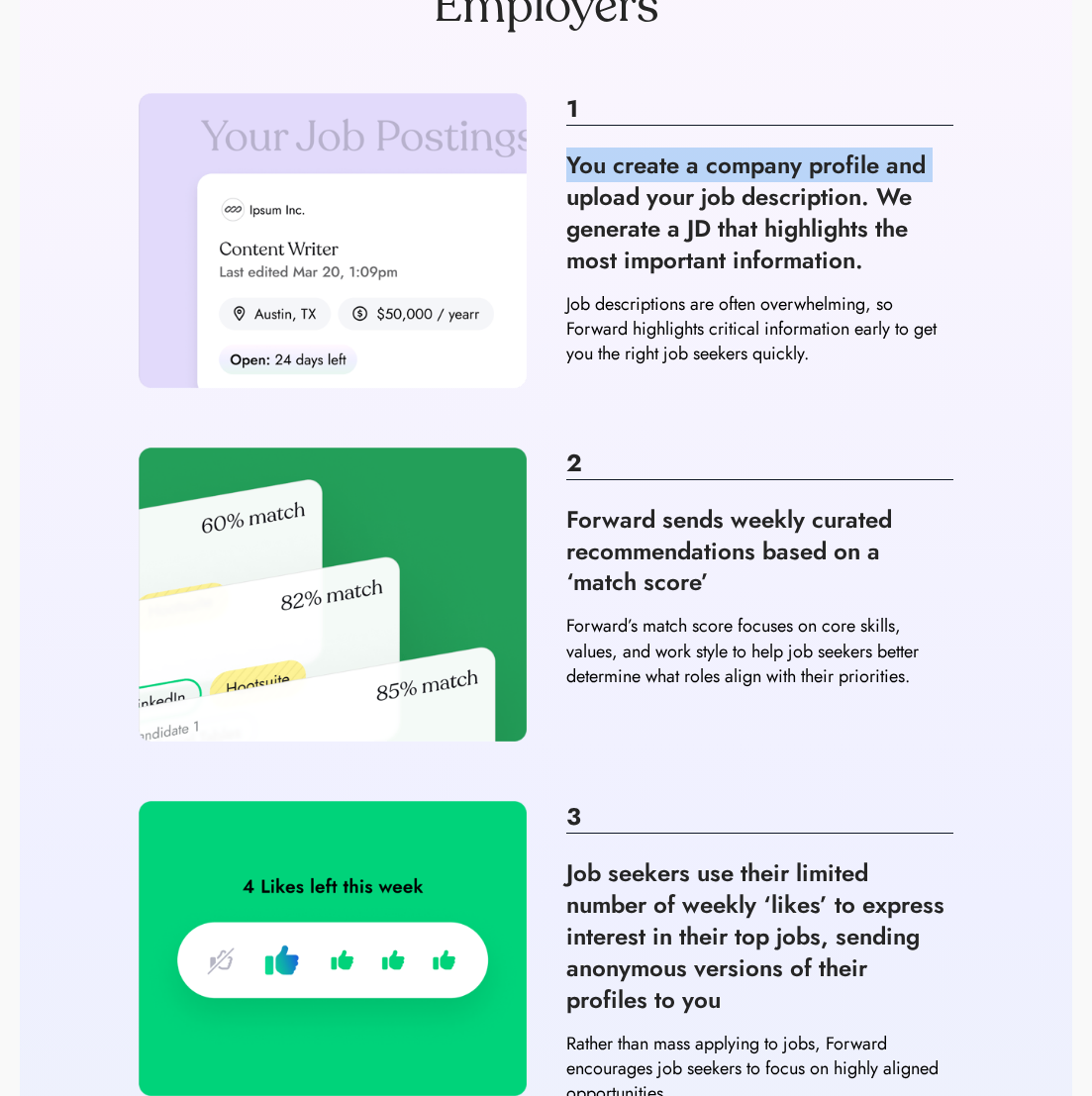 drag, startPoint x: 564, startPoint y: 159, endPoint x: 1106, endPoint y: 157, distance: 542.00369 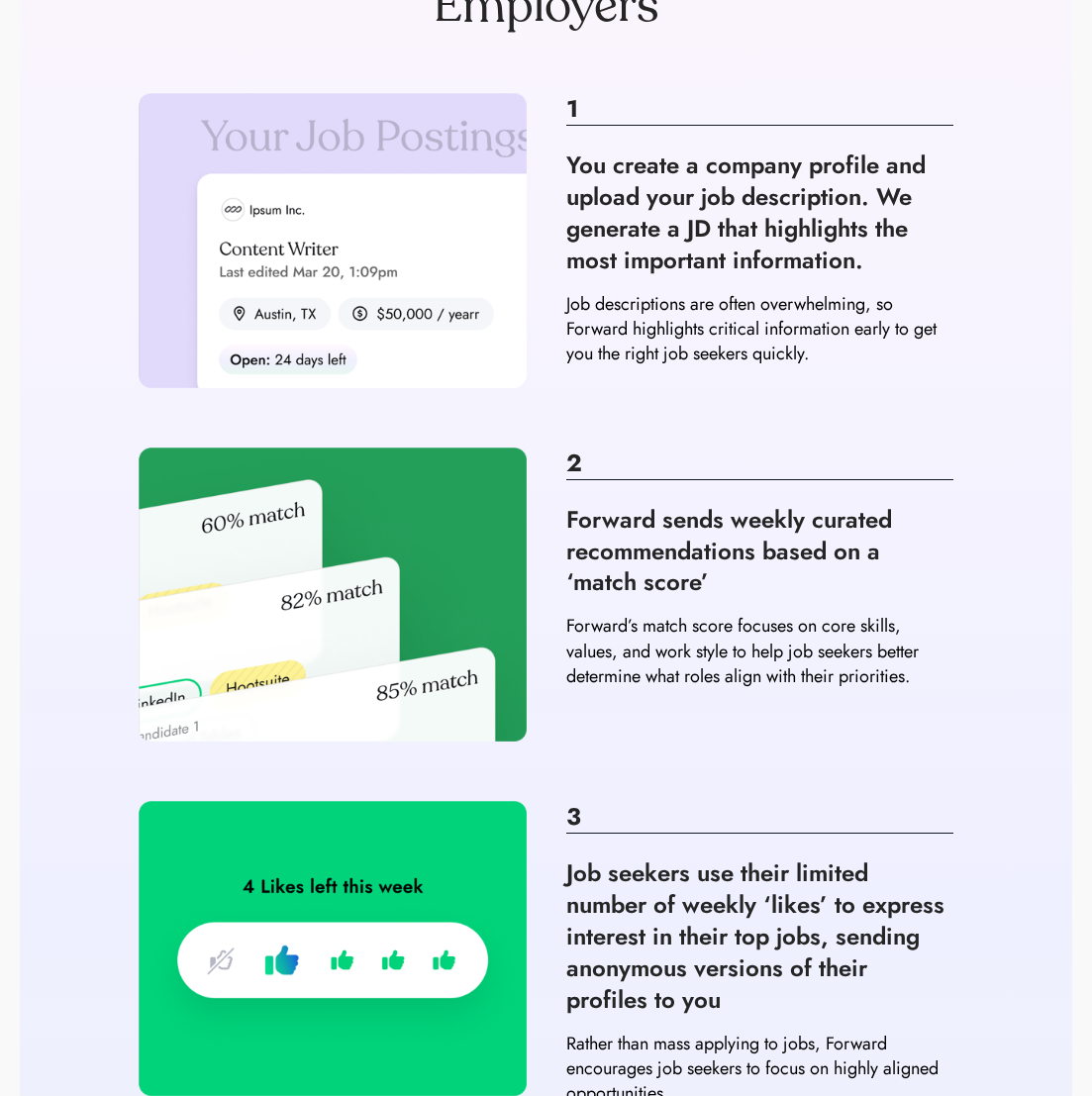 click on "Job descriptions are often overwhelming, so Forward highlights critical information early to get you the right job seekers quickly." at bounding box center (760, 330) 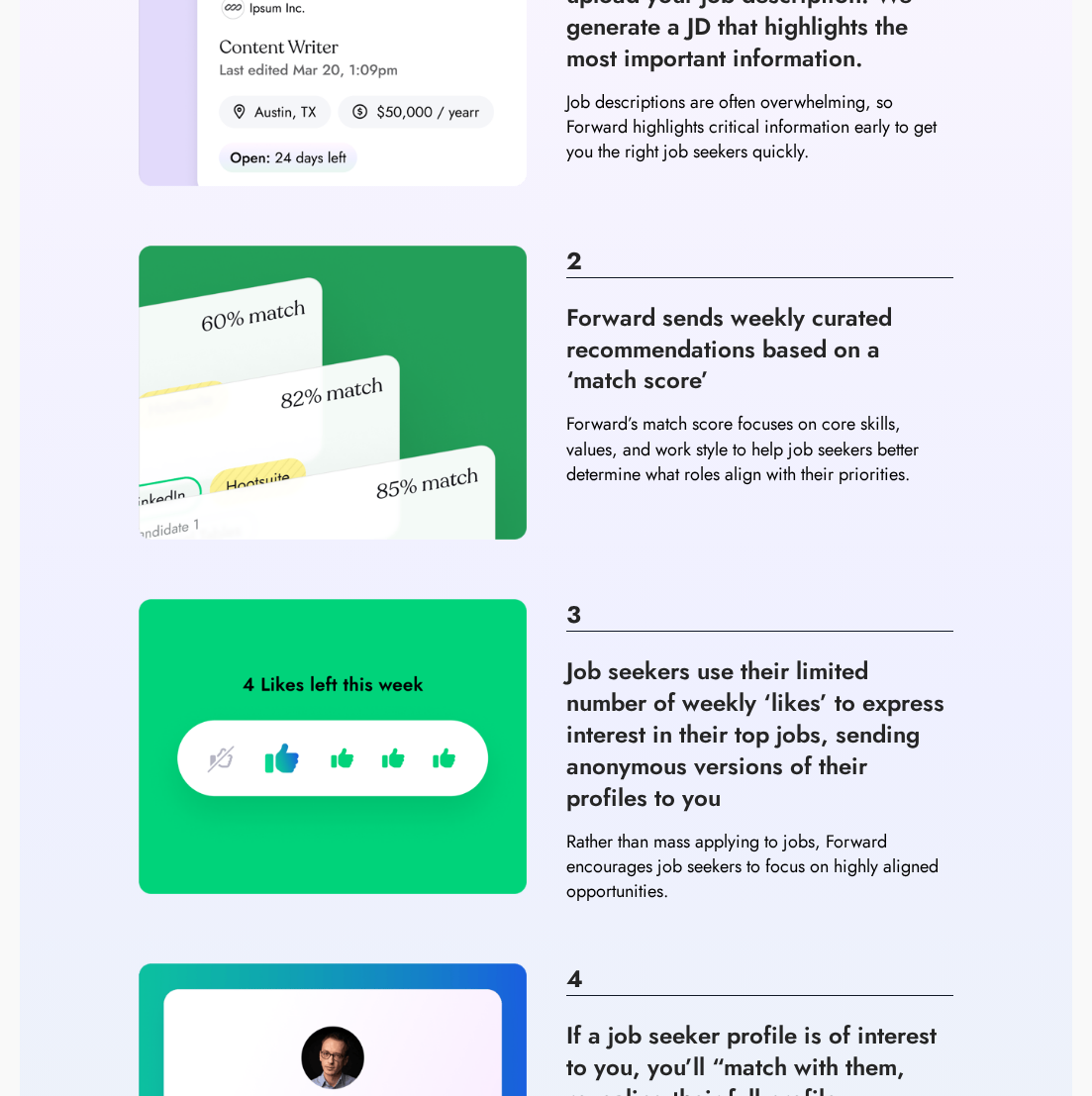 scroll, scrollTop: 505, scrollLeft: 0, axis: vertical 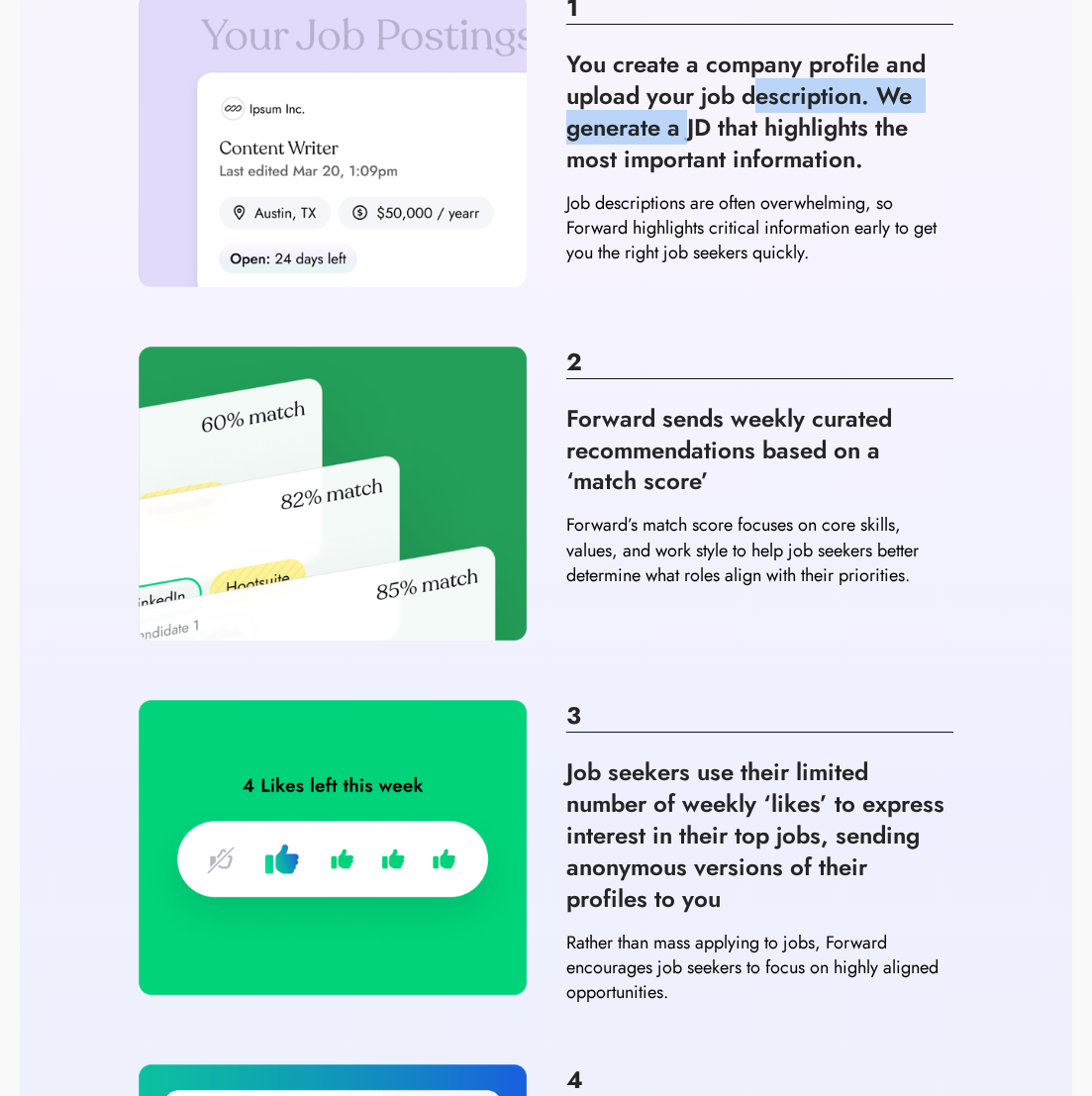 drag, startPoint x: 685, startPoint y: 130, endPoint x: 753, endPoint y: 110, distance: 70.8802 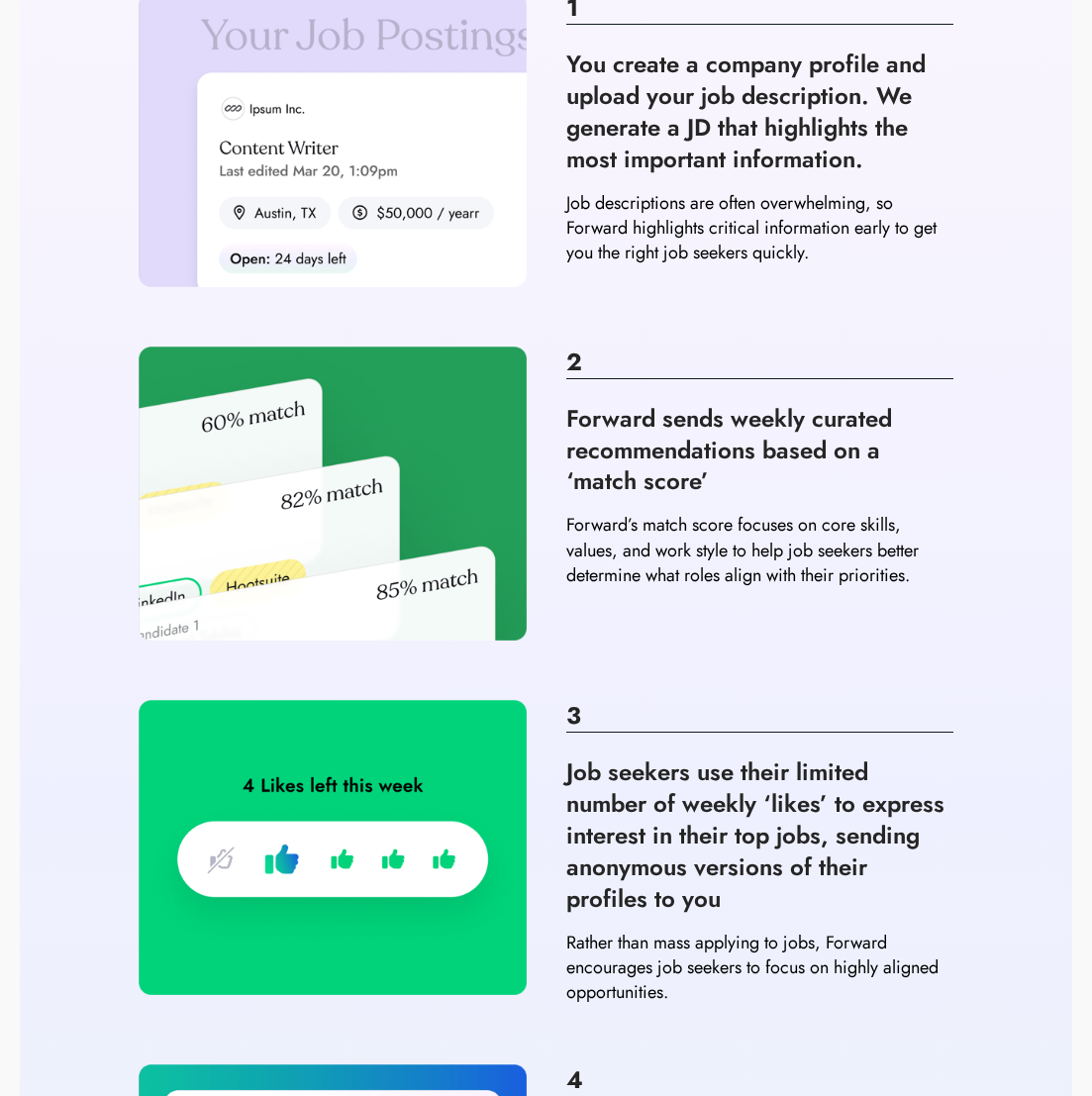 click on "Job descriptions are often overwhelming, so Forward highlights critical information early to get you the right job seekers quickly." at bounding box center (760, 229) 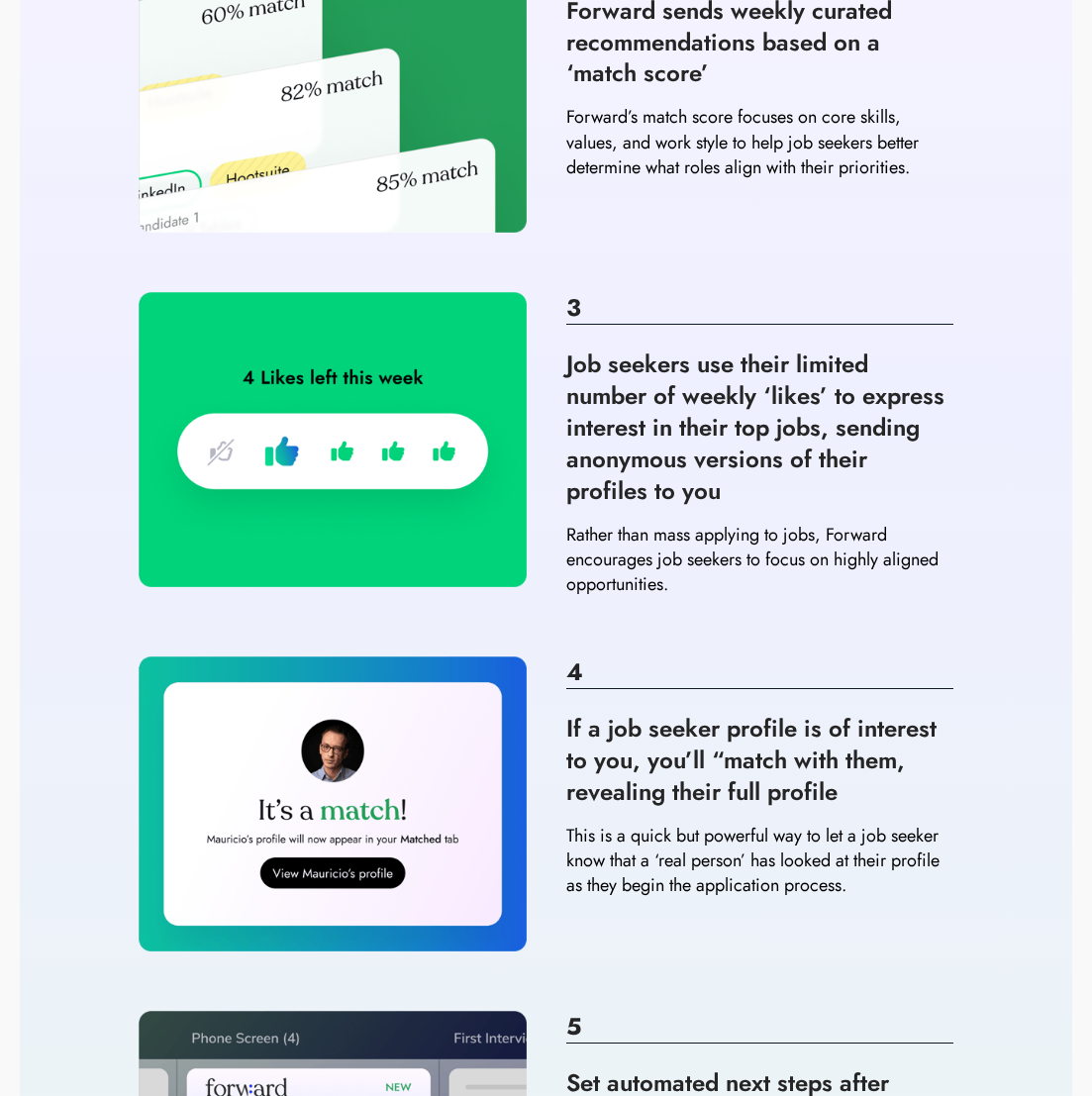 scroll, scrollTop: 1111, scrollLeft: 0, axis: vertical 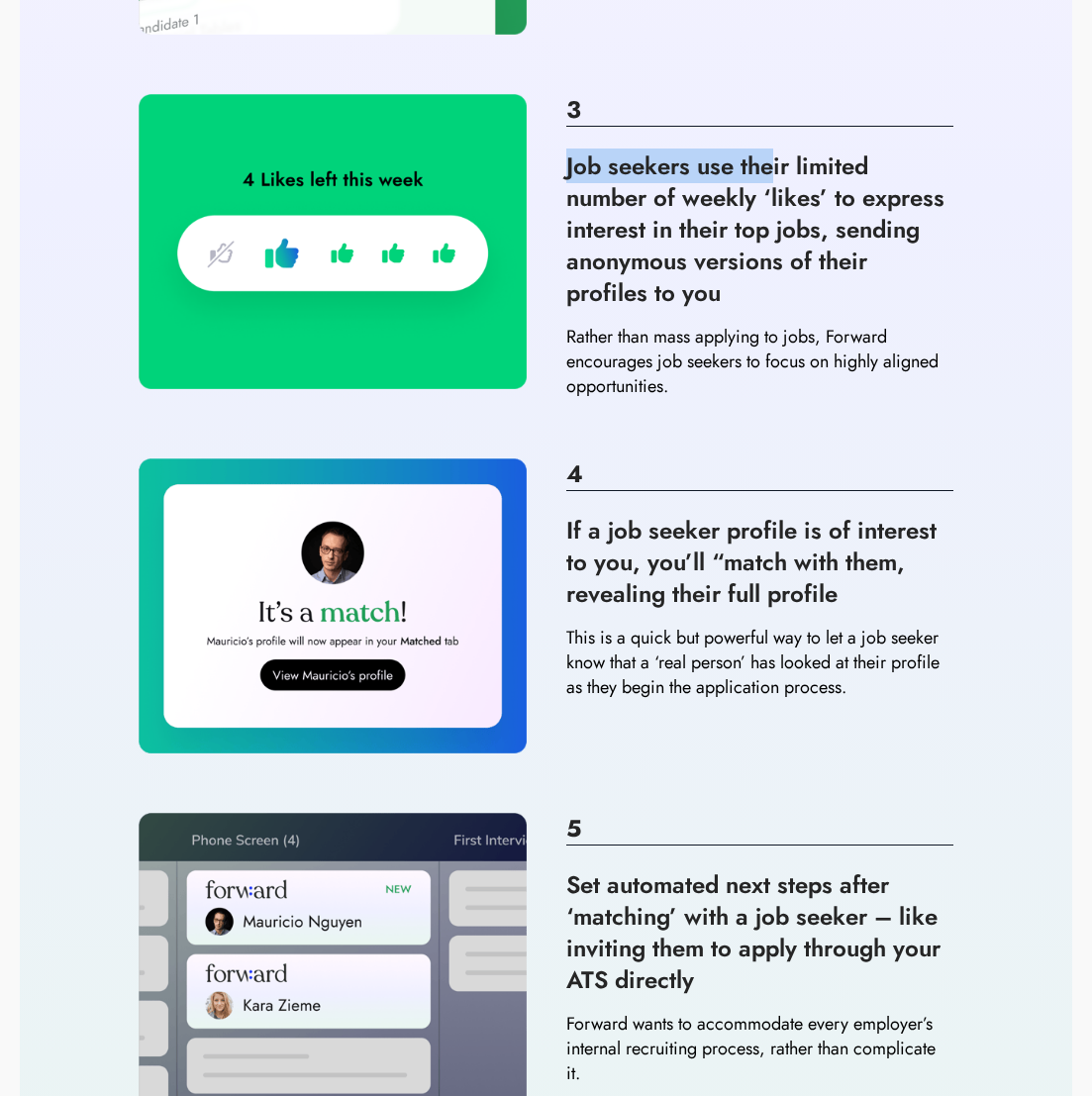 drag, startPoint x: 564, startPoint y: 172, endPoint x: 774, endPoint y: 154, distance: 210.77002 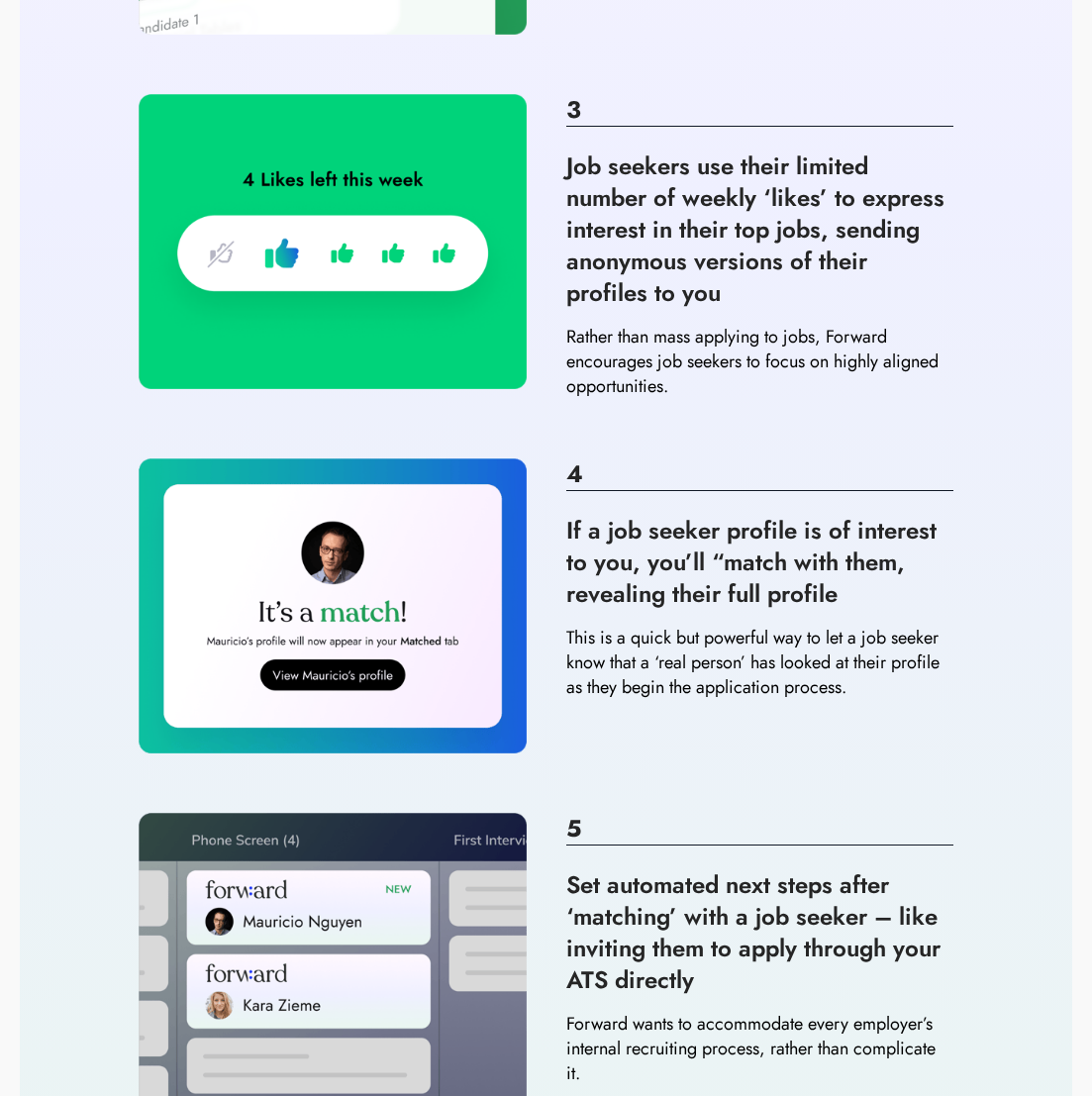 click on "Job seekers use their limited number of weekly ‘likes’ to express interest in their top jobs, sending anonymous versions of their profiles to you" at bounding box center (760, 230) 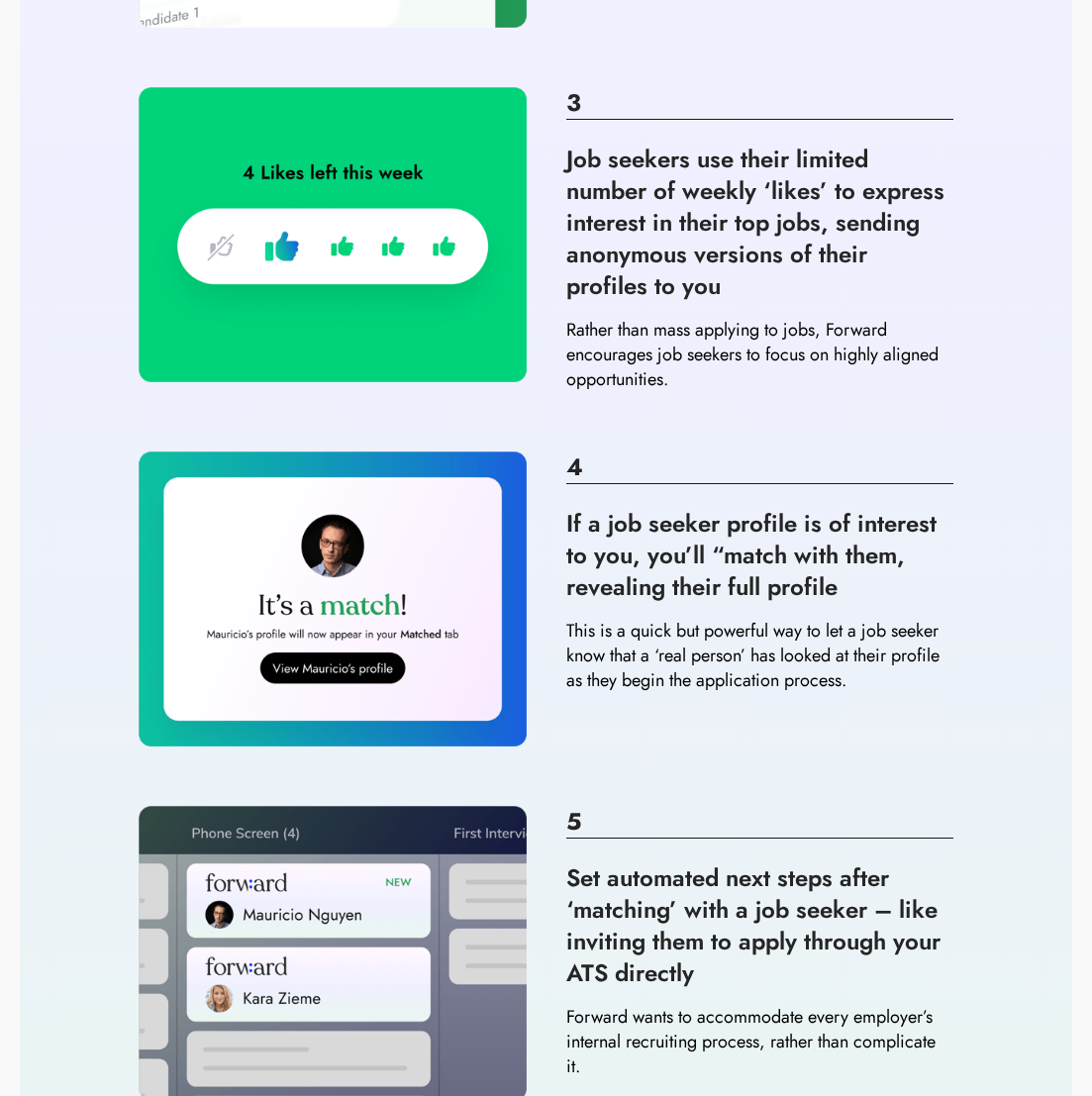scroll, scrollTop: 1111, scrollLeft: 0, axis: vertical 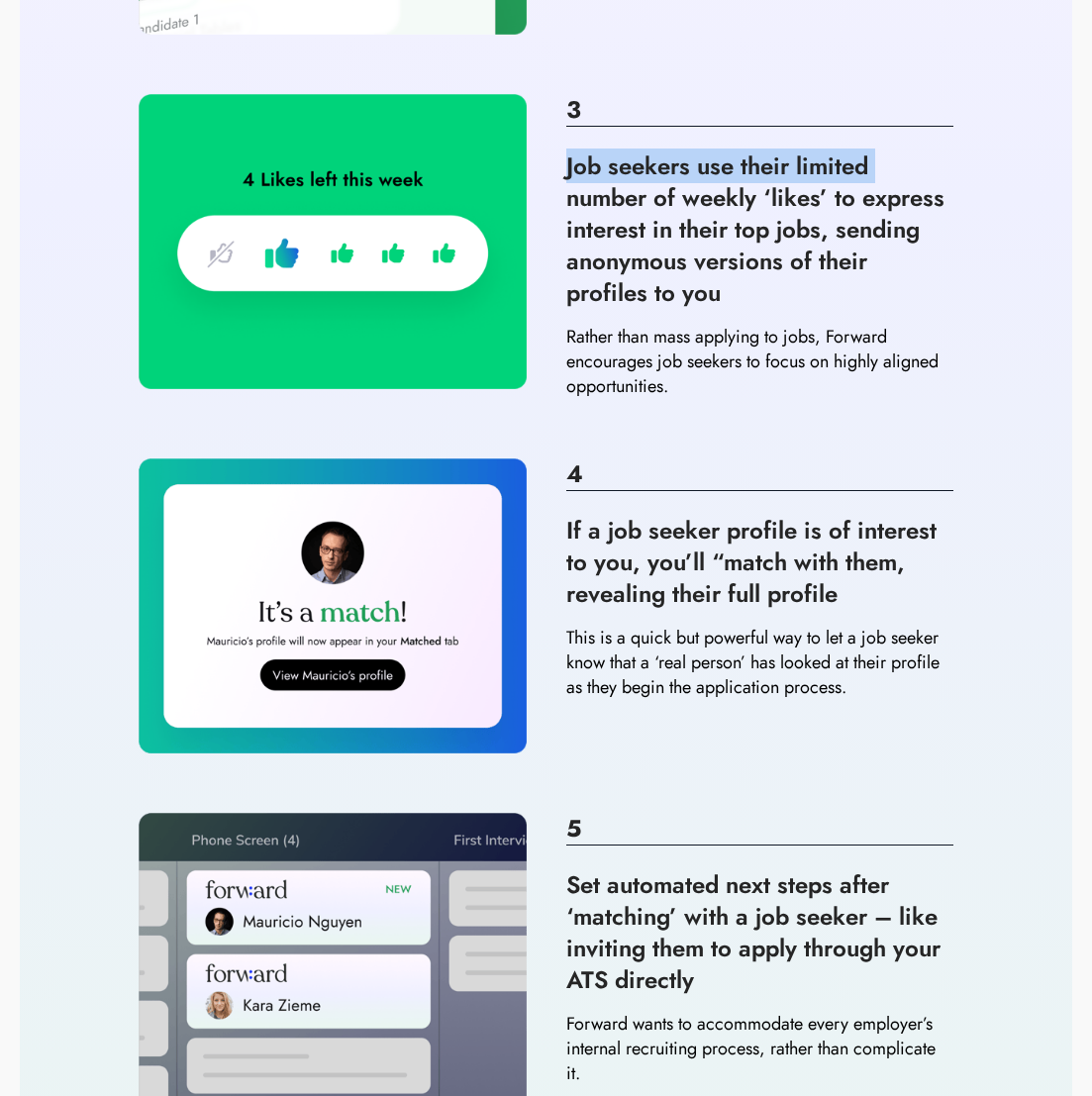 drag, startPoint x: 563, startPoint y: 165, endPoint x: 915, endPoint y: 155, distance: 352.142 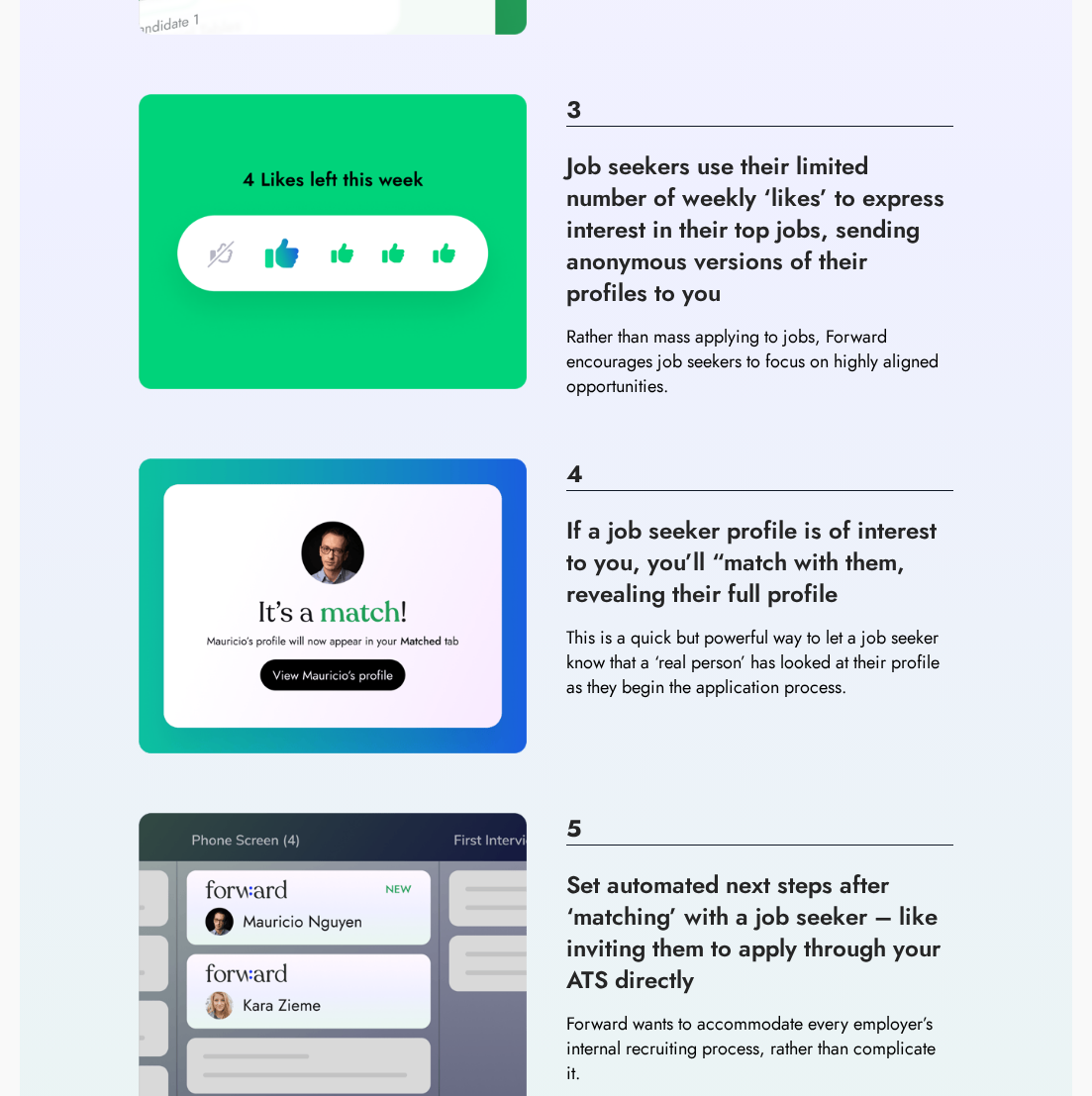 click on "Job seekers use their limited number of weekly ‘likes’ to express interest in their top jobs, sending anonymous versions of their profiles to you" at bounding box center [760, 230] 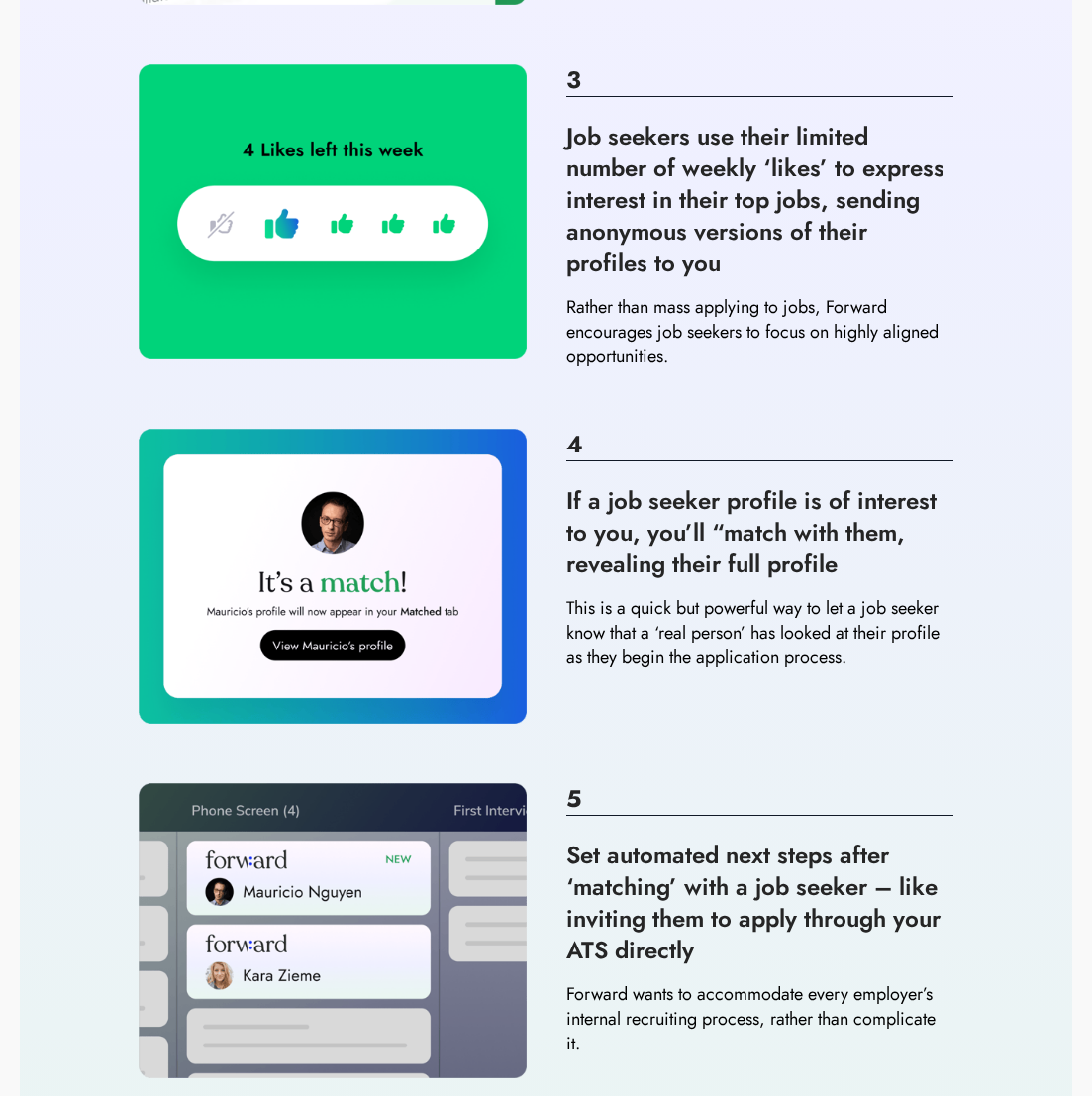 scroll, scrollTop: 1111, scrollLeft: 0, axis: vertical 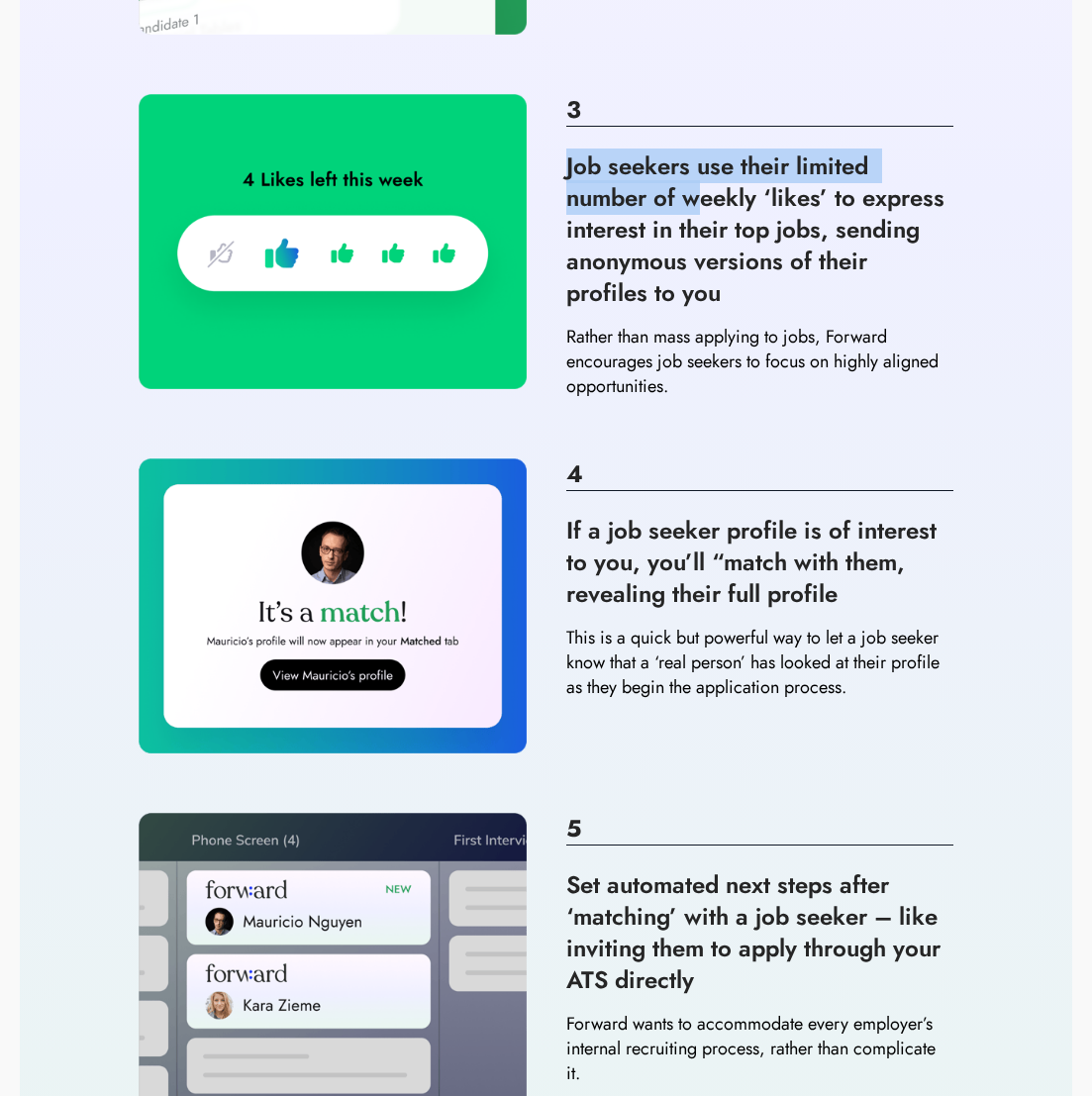 drag, startPoint x: 562, startPoint y: 162, endPoint x: 694, endPoint y: 181, distance: 133.3604 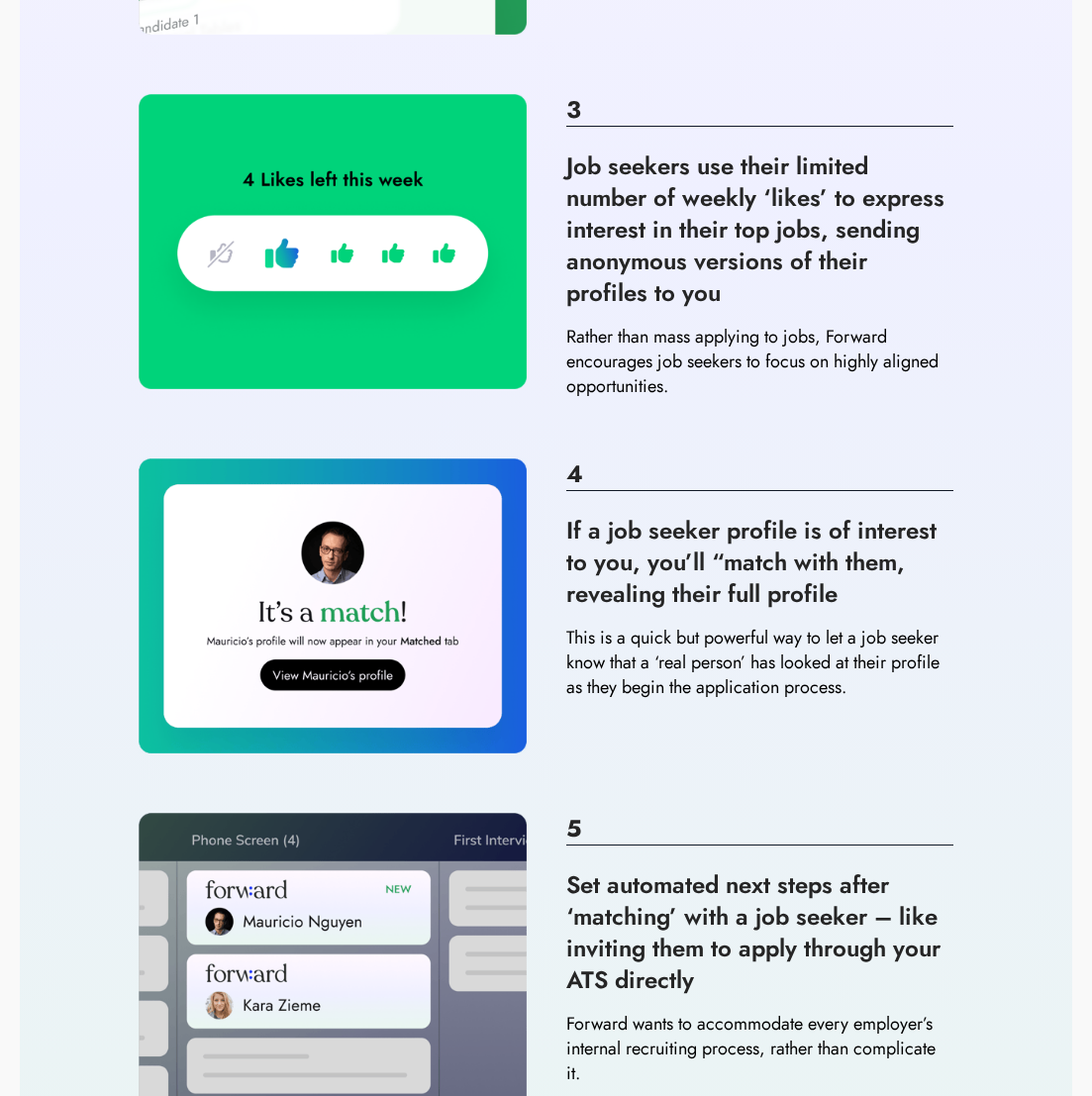 click on "3 Job seekers use their limited number of weekly ‘likes’ to express interest in their top jobs, sending anonymous versions of their profiles to you Rather than mass applying to jobs, Forward encourages job seekers to focus on highly aligned opportunities." at bounding box center [760, 247] 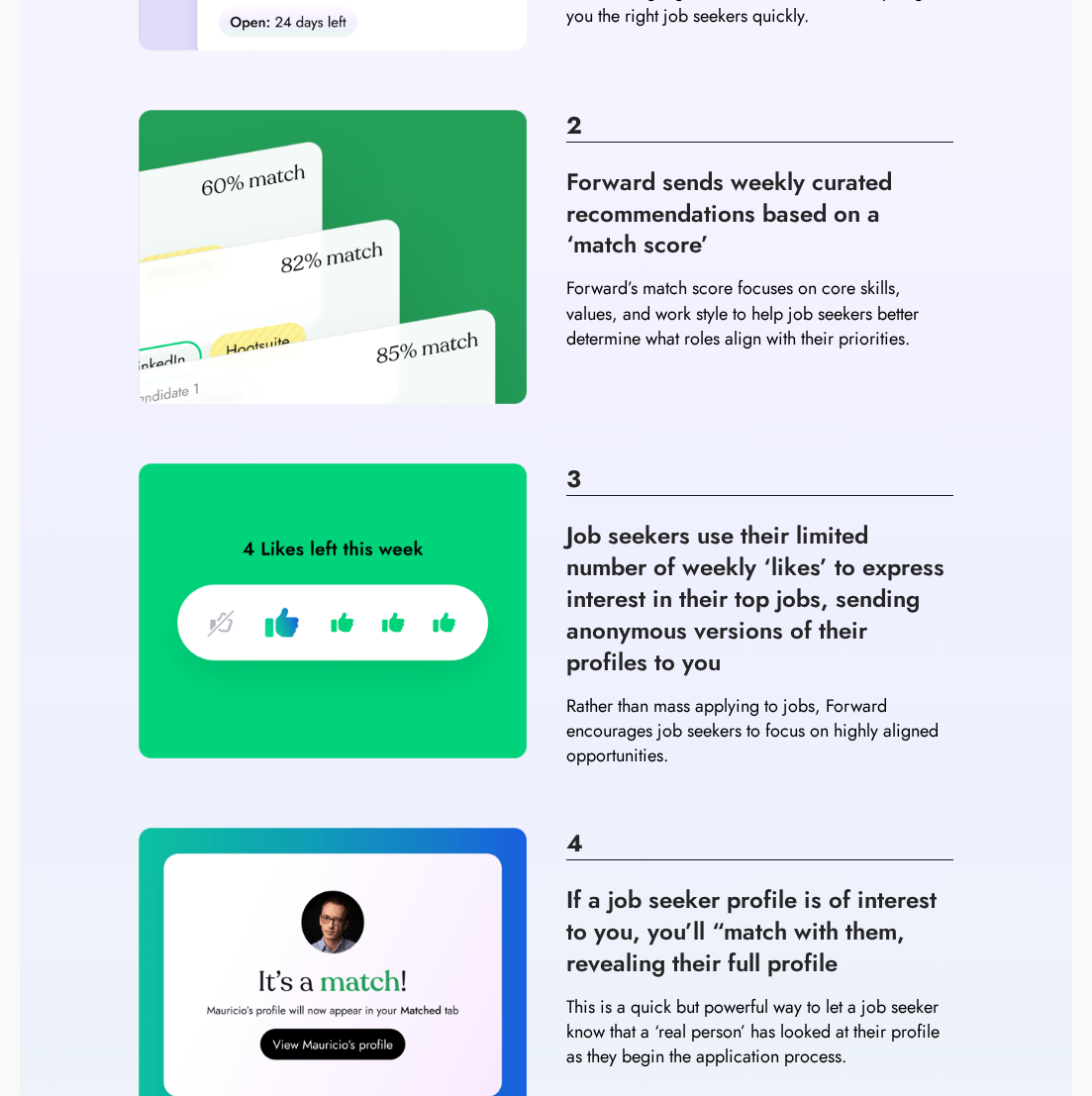 scroll, scrollTop: 0, scrollLeft: 0, axis: both 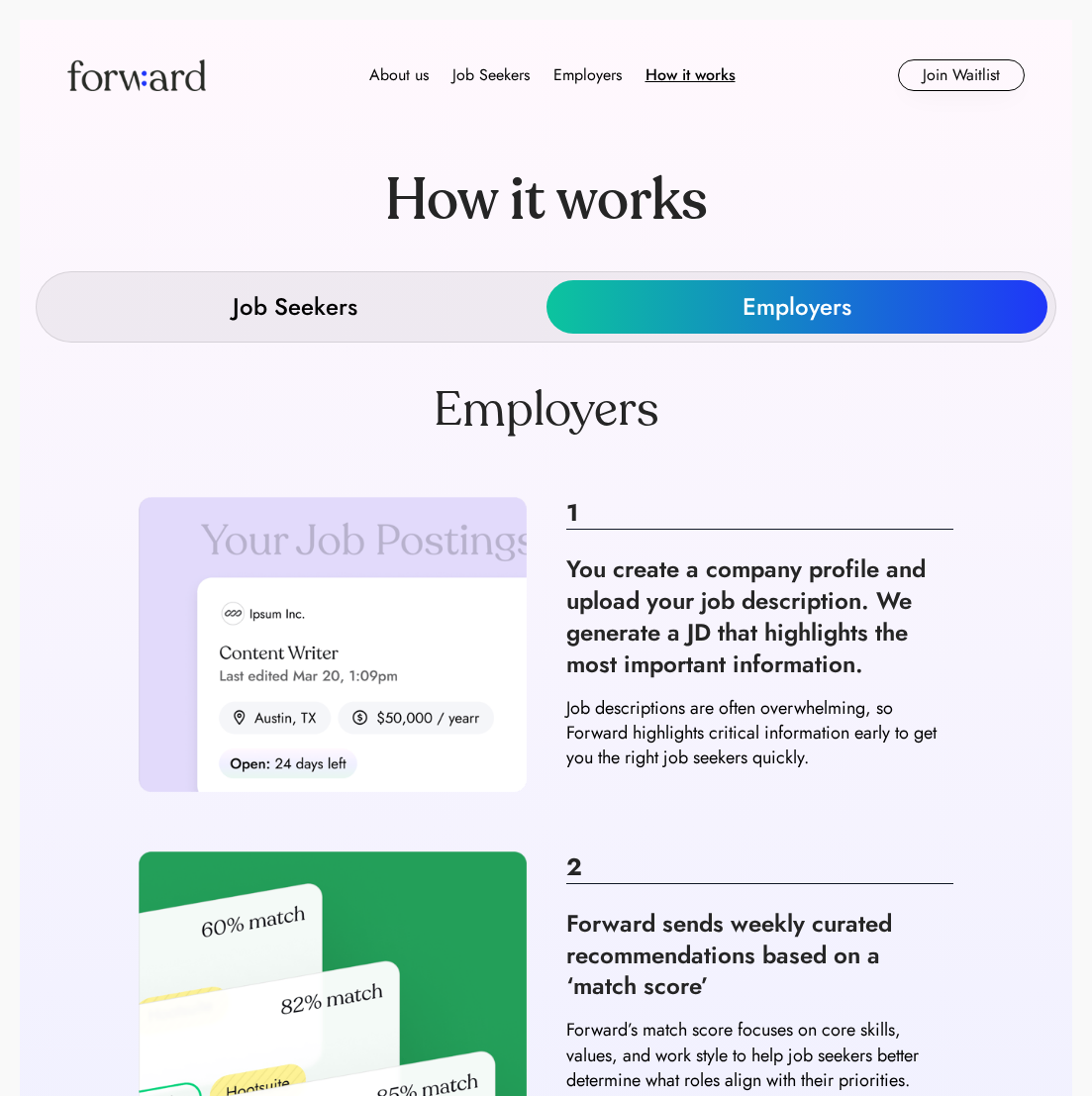 click on "Job Seekers" at bounding box center [295, 307] 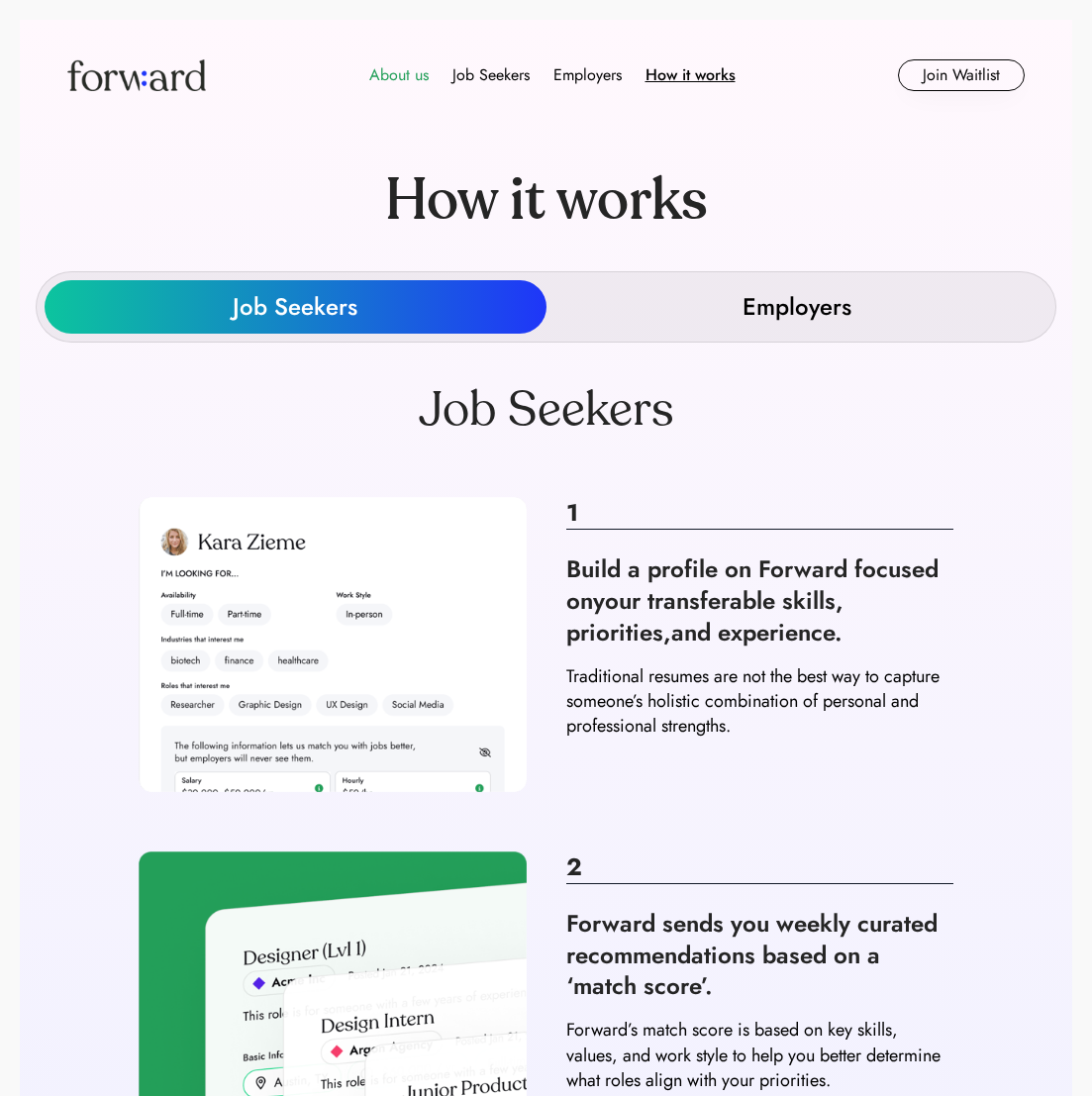 click on "About us" at bounding box center [399, 75] 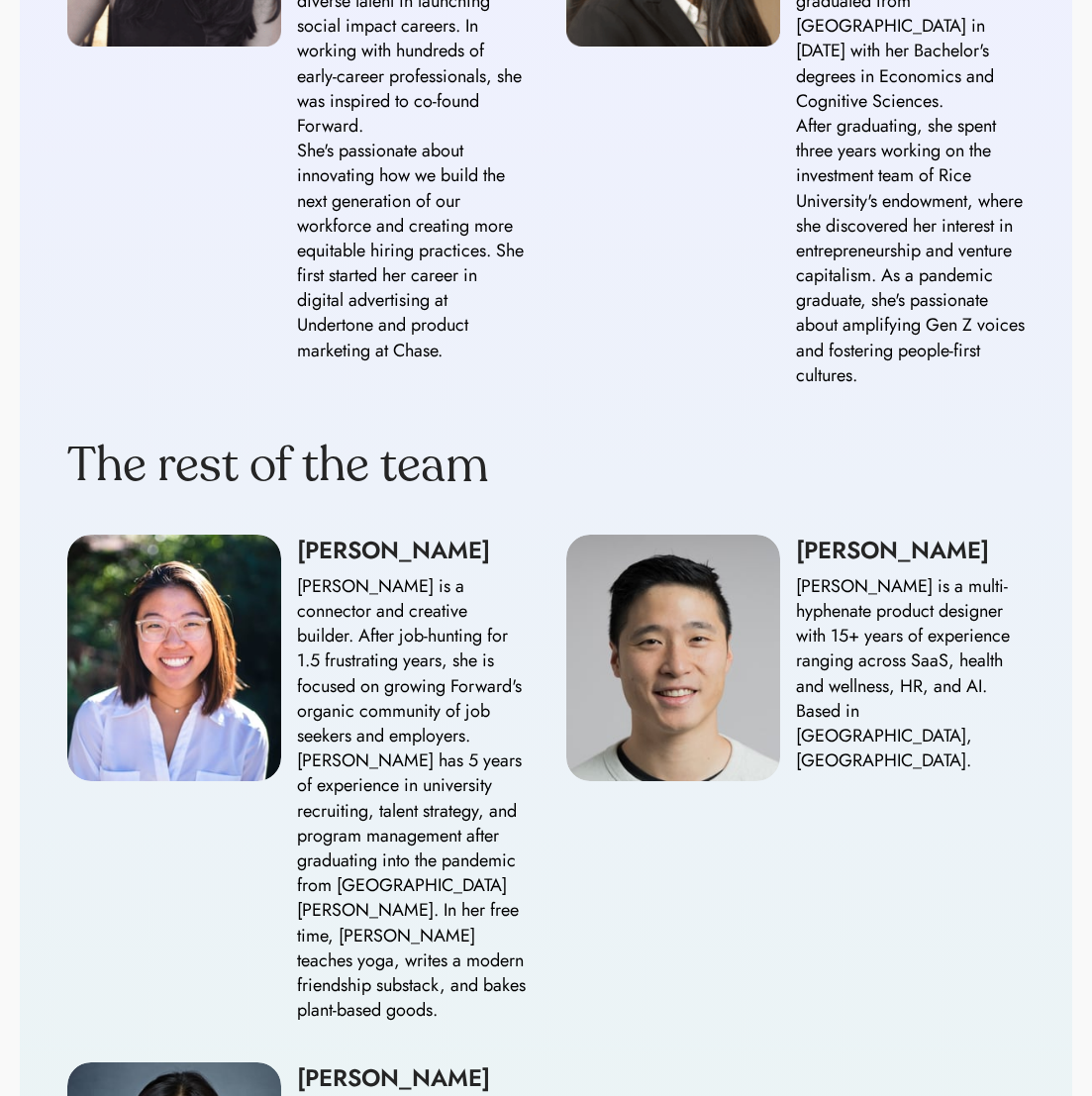 scroll, scrollTop: 2780, scrollLeft: 0, axis: vertical 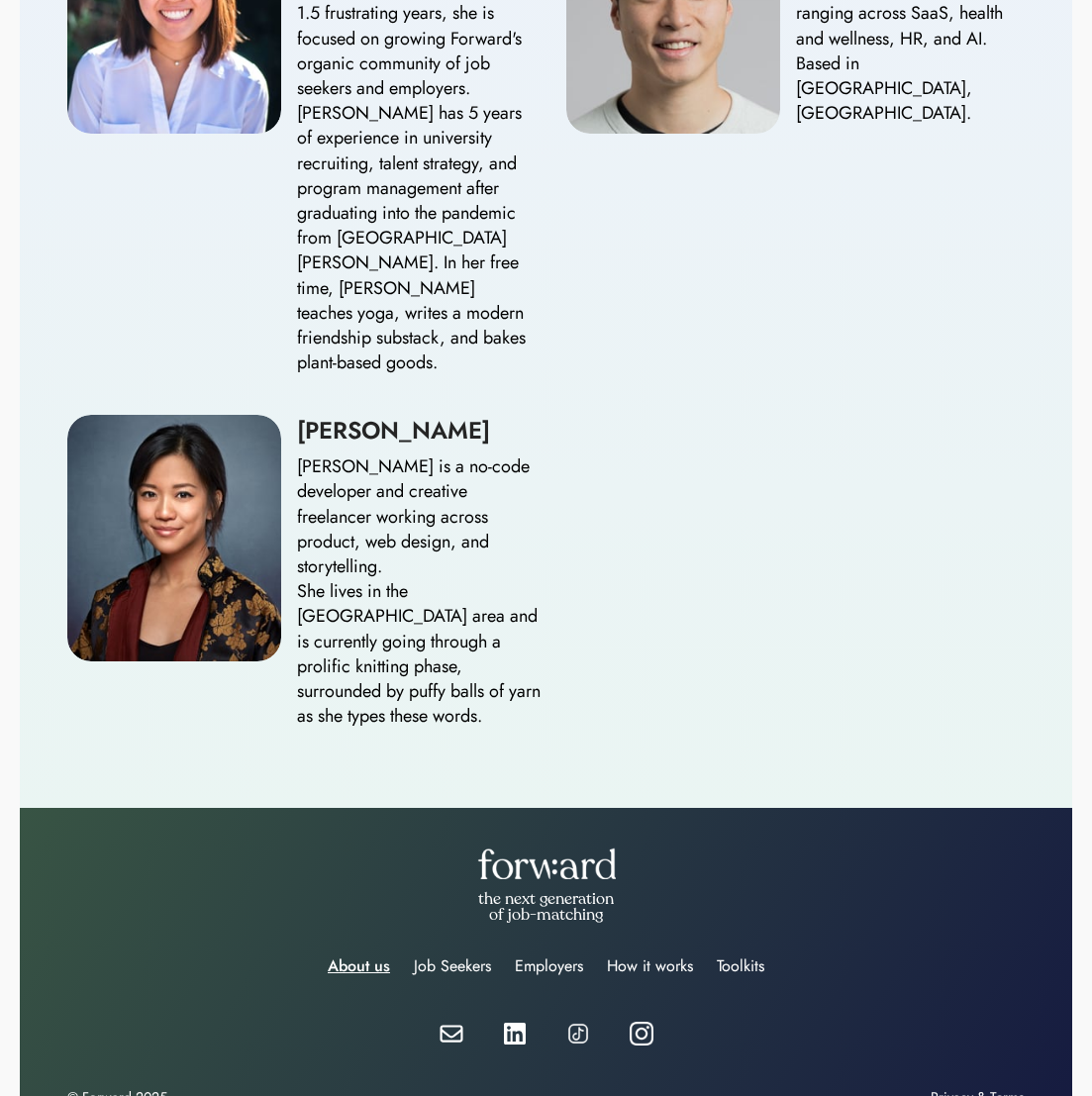 click on "Privacy & Terms" at bounding box center (977, 1097) 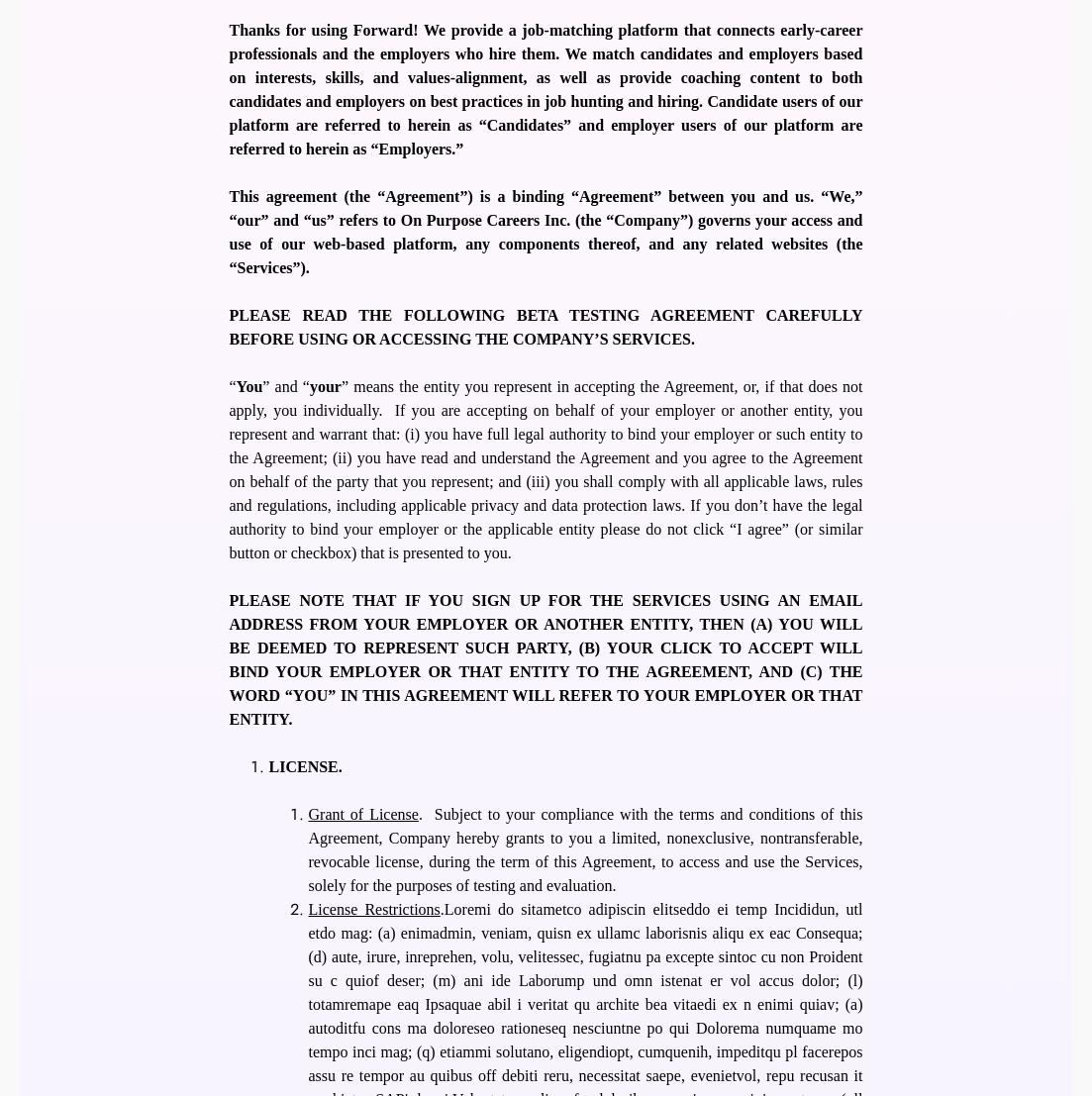 scroll, scrollTop: 0, scrollLeft: 0, axis: both 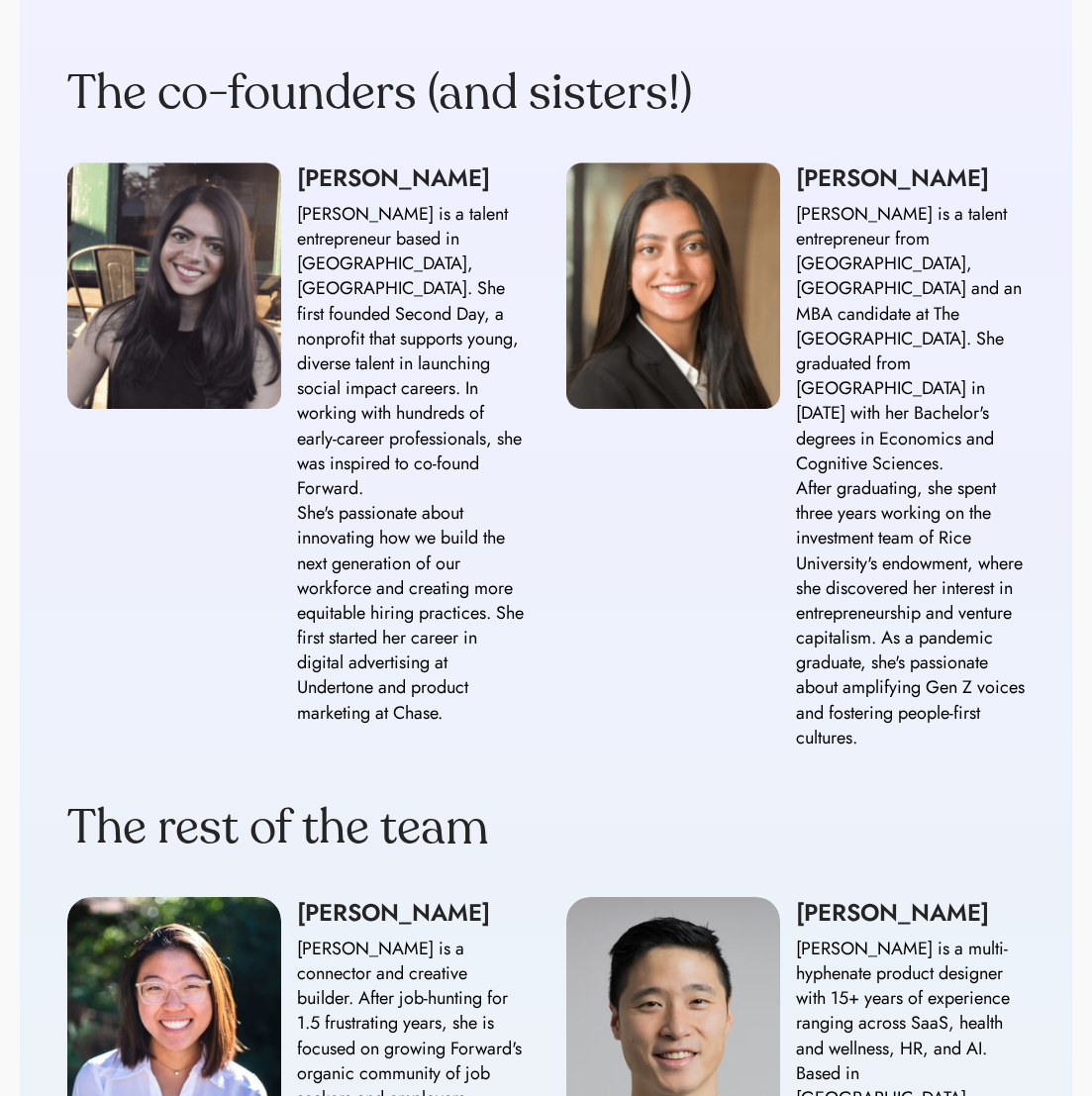 click on "[PERSON_NAME] is a talent entrepreneur from [GEOGRAPHIC_DATA], [GEOGRAPHIC_DATA] and an MBA candidate at The [GEOGRAPHIC_DATA]. She graduated from [GEOGRAPHIC_DATA] in [DATE] with her Bachelor's degrees in Economics and Cognitive Sciences.
After graduating, she spent three years working on the investment team of Rice University's endowment, where she discovered her interest in entrepreneurship and venture capitalism. As a pandemic graduate, she's passionate about amplifying Gen Z voices and fostering people-first cultures." at bounding box center [911, 476] 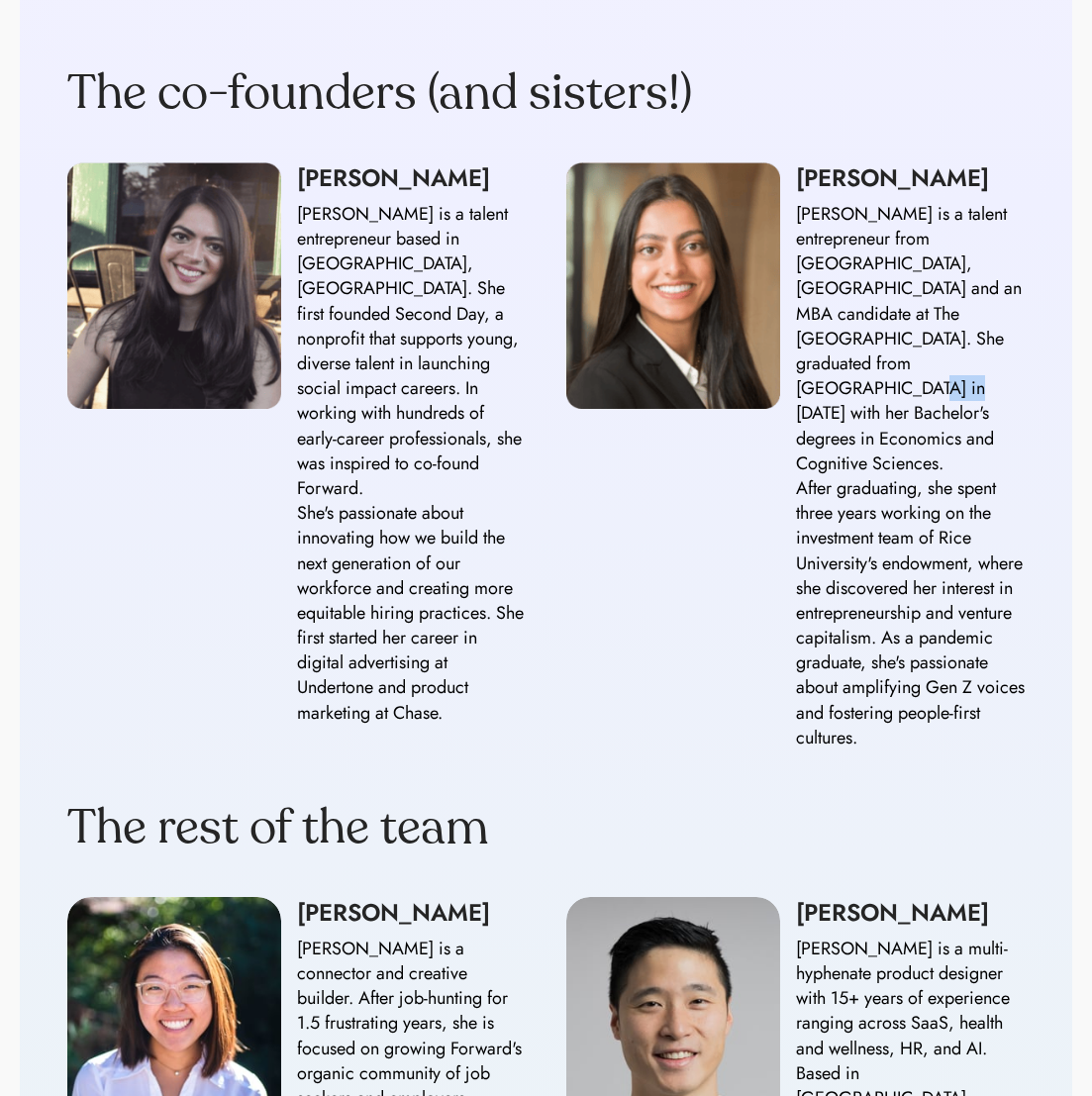 click on "[PERSON_NAME] is a talent entrepreneur from [GEOGRAPHIC_DATA], [GEOGRAPHIC_DATA] and an MBA candidate at The [GEOGRAPHIC_DATA]. She graduated from [GEOGRAPHIC_DATA] in [DATE] with her Bachelor's degrees in Economics and Cognitive Sciences.
After graduating, she spent three years working on the investment team of Rice University's endowment, where she discovered her interest in entrepreneurship and venture capitalism. As a pandemic graduate, she's passionate about amplifying Gen Z voices and fostering people-first cultures." at bounding box center [911, 476] 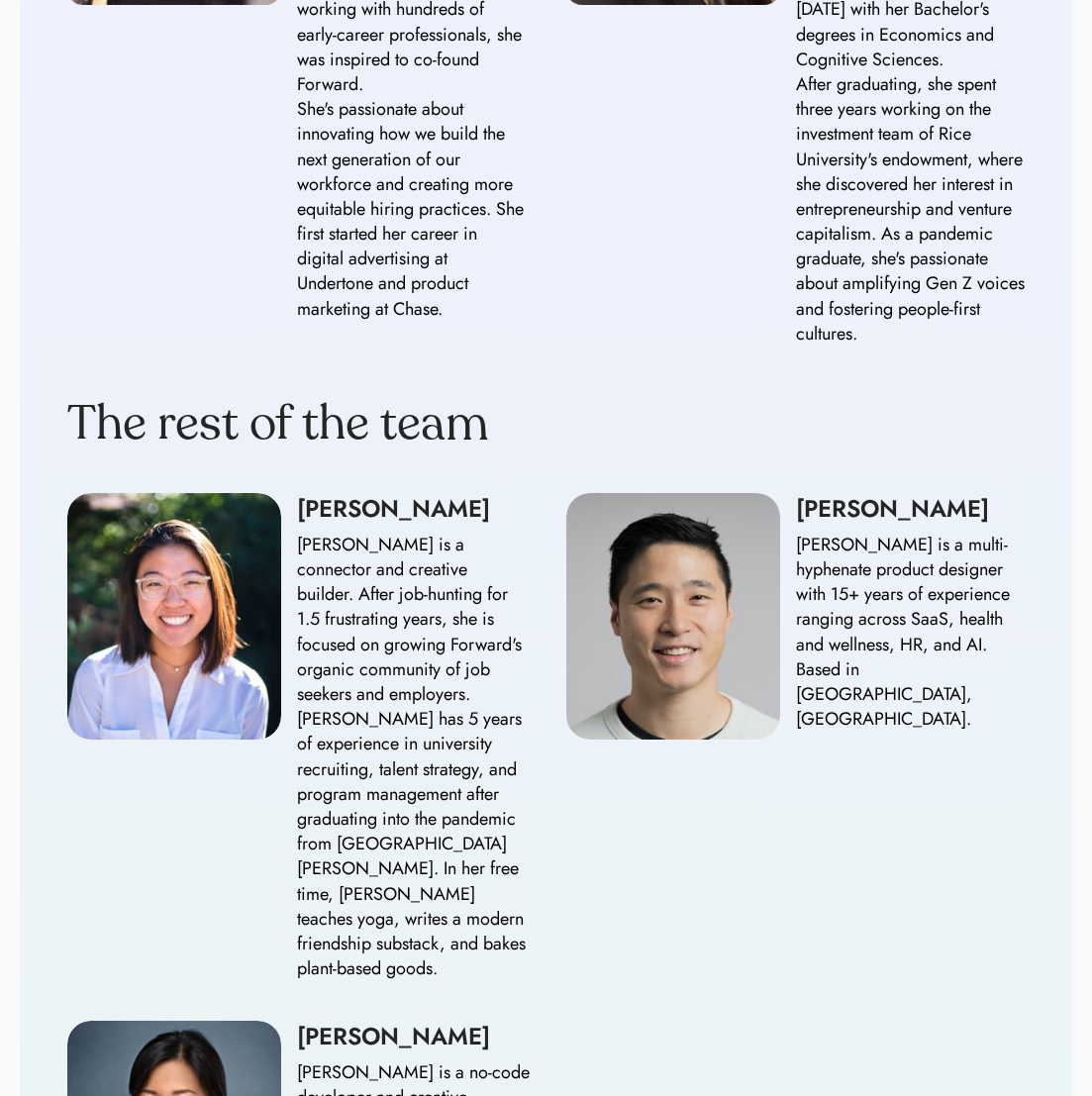 click on "The co-founders (and sisters!) [PERSON_NAME] [PERSON_NAME] is a talent entrepreneur based in [GEOGRAPHIC_DATA], [GEOGRAPHIC_DATA]. She first founded Second Day, a nonprofit that supports young, diverse talent in launching social impact careers. In working with hundreds of early-career professionals, she was inspired to co-found Forward.
She's passionate about innovating how we build the next generation of our workforce and creating more equitable hiring practices. She first started her career in digital advertising at Undertone and product marketing at Chase.   [PERSON_NAME] [PERSON_NAME] is a talent entrepreneur from [GEOGRAPHIC_DATA], [GEOGRAPHIC_DATA] and an MBA candidate at The [GEOGRAPHIC_DATA]. She graduated from [GEOGRAPHIC_DATA] in [DATE] with her Bachelor's degrees in Economics and Cognitive Sciences.
The rest of the team [PERSON_NAME] [PERSON_NAME] [PERSON_NAME] is a multi-hyphenate product designer with 15+ years of experience ranging across SaaS, health and wellness, HR, and AI. Based in [GEOGRAPHIC_DATA], [GEOGRAPHIC_DATA]. [PERSON_NAME]" at bounding box center [546, 497] 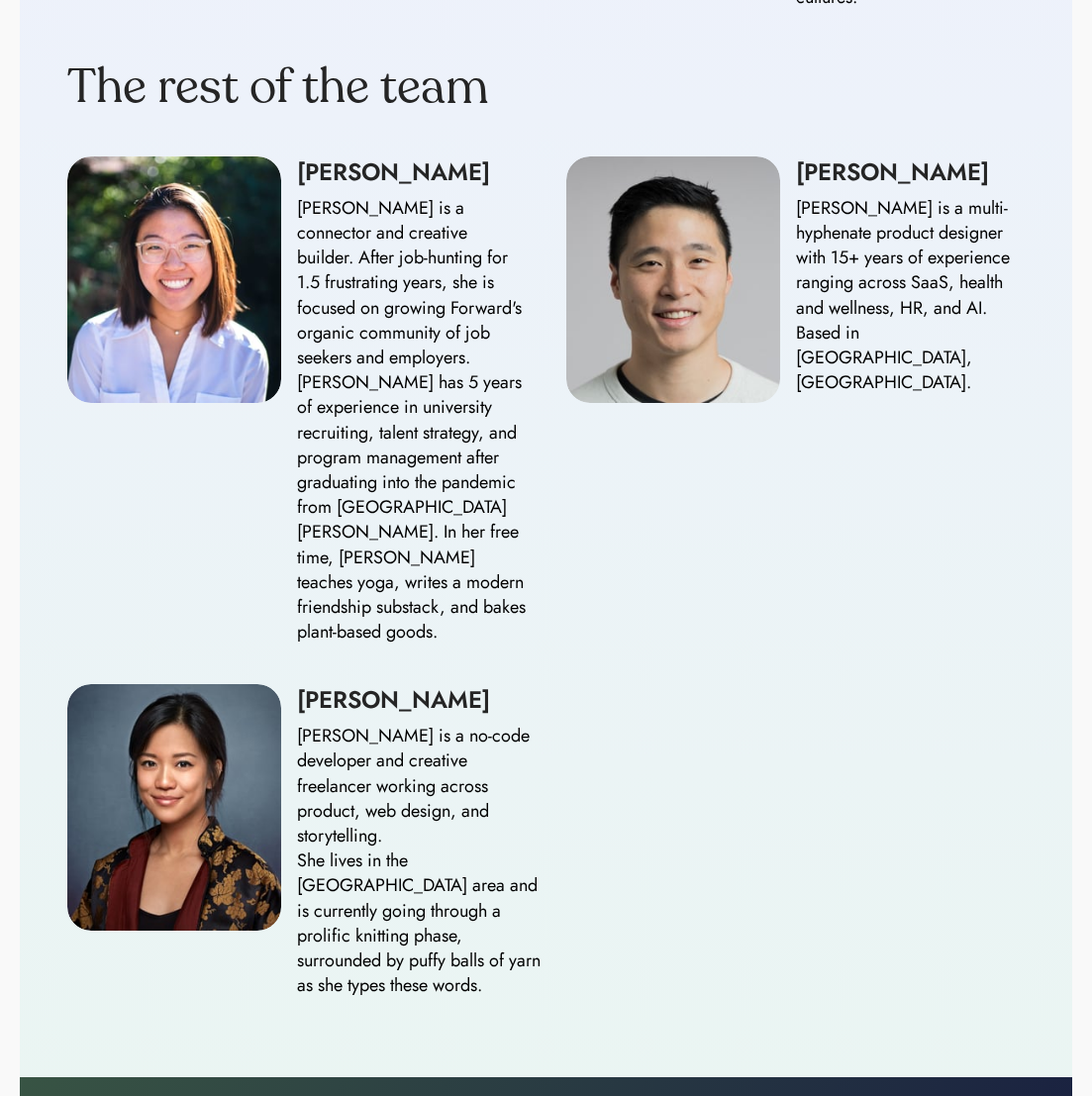 scroll, scrollTop: 2477, scrollLeft: 0, axis: vertical 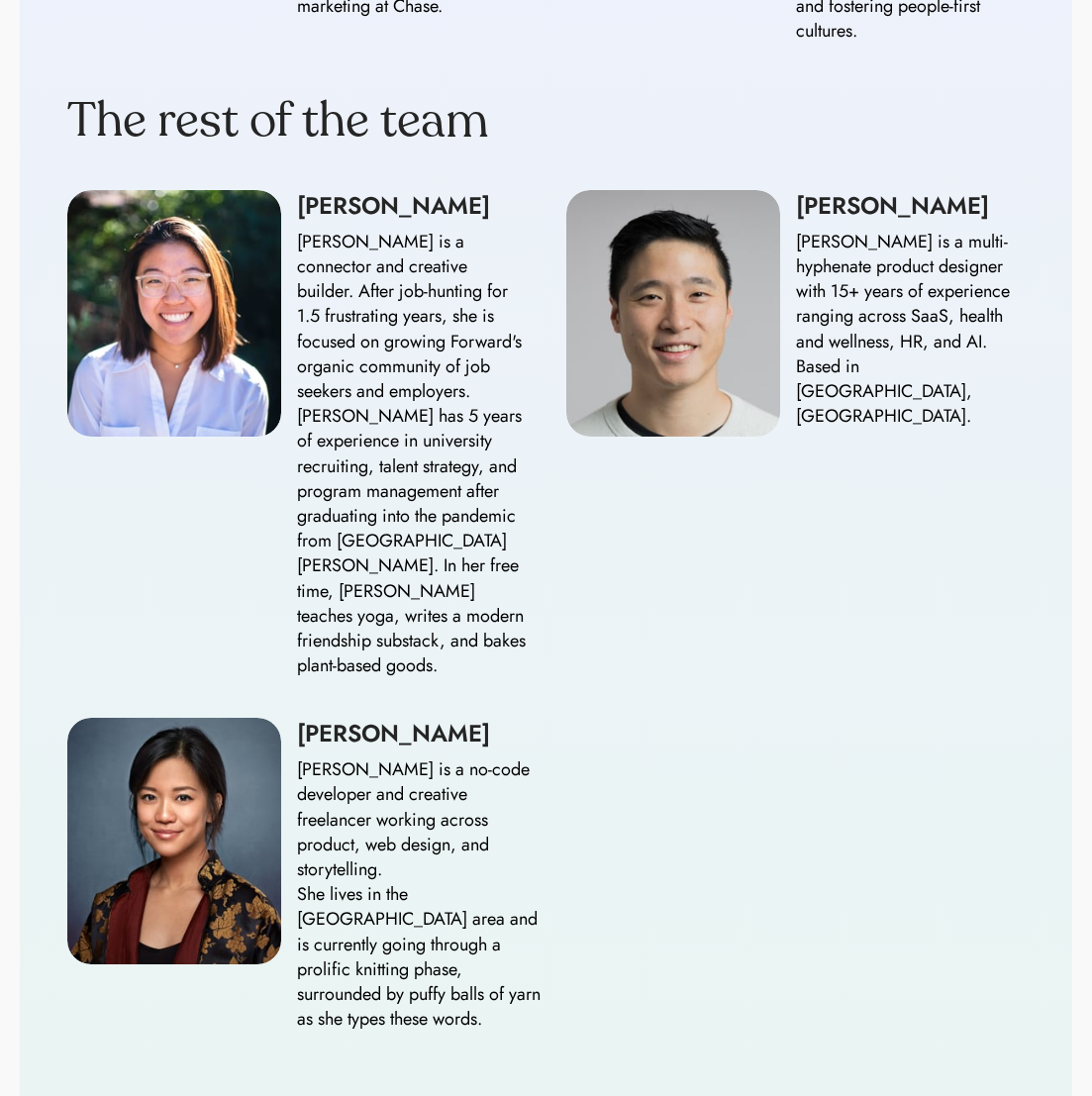 click on "[PERSON_NAME] is a connector and creative builder. After job-hunting for 1.5 frustrating years, she is focused on growing Forward's organic community of job seekers and employers. [PERSON_NAME] has 5 years of experience in university recruiting, talent strategy, and program management after graduating into the pandemic from [GEOGRAPHIC_DATA][PERSON_NAME]. In her free time, [PERSON_NAME] teaches yoga, writes a modern friendship substack, and bakes plant-based goods." at bounding box center [412, 453] 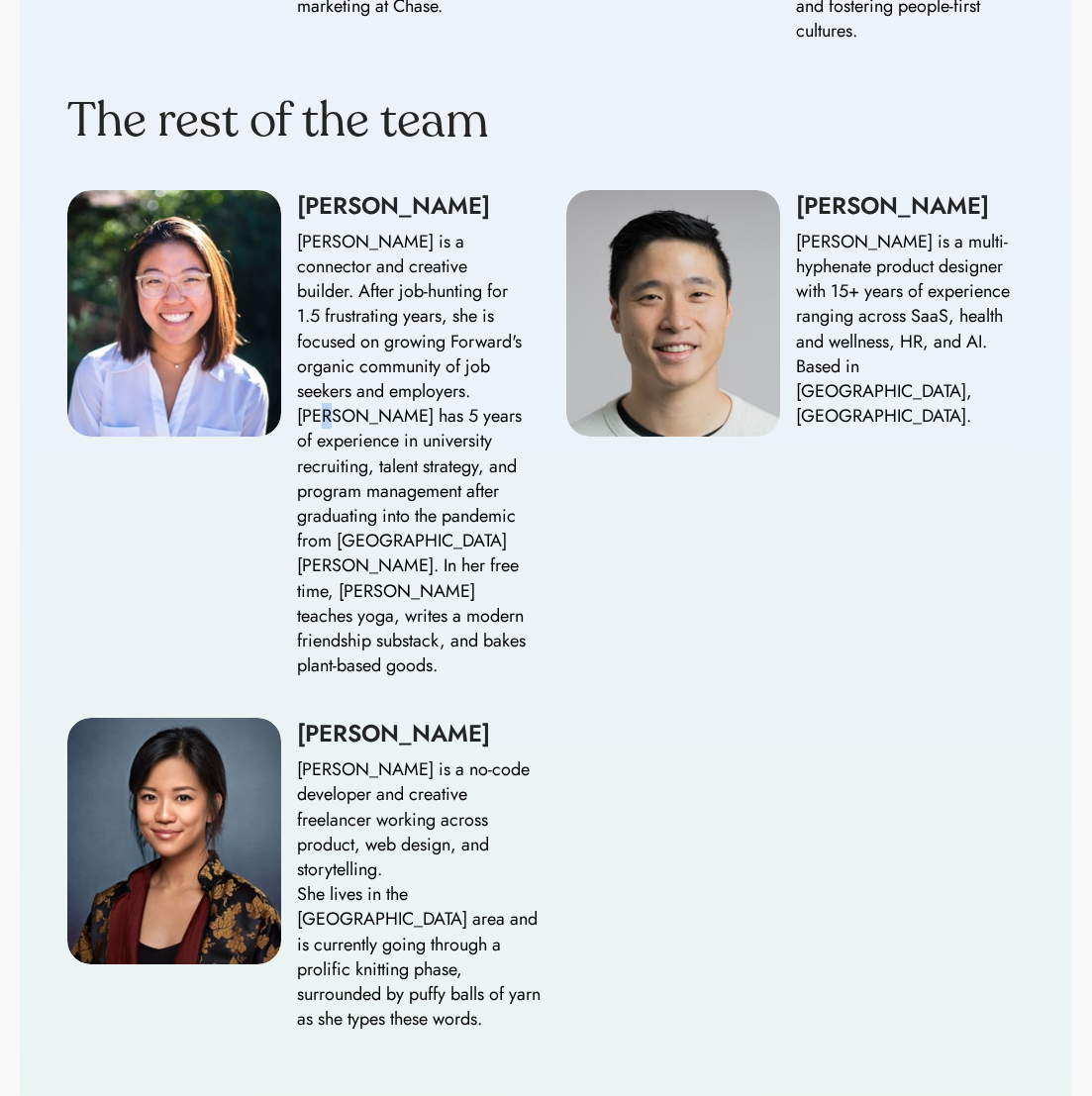 click on "[PERSON_NAME] is a connector and creative builder. After job-hunting for 1.5 frustrating years, she is focused on growing Forward's organic community of job seekers and employers. [PERSON_NAME] has 5 years of experience in university recruiting, talent strategy, and program management after graduating into the pandemic from [GEOGRAPHIC_DATA][PERSON_NAME]. In her free time, [PERSON_NAME] teaches yoga, writes a modern friendship substack, and bakes plant-based goods." at bounding box center (412, 453) 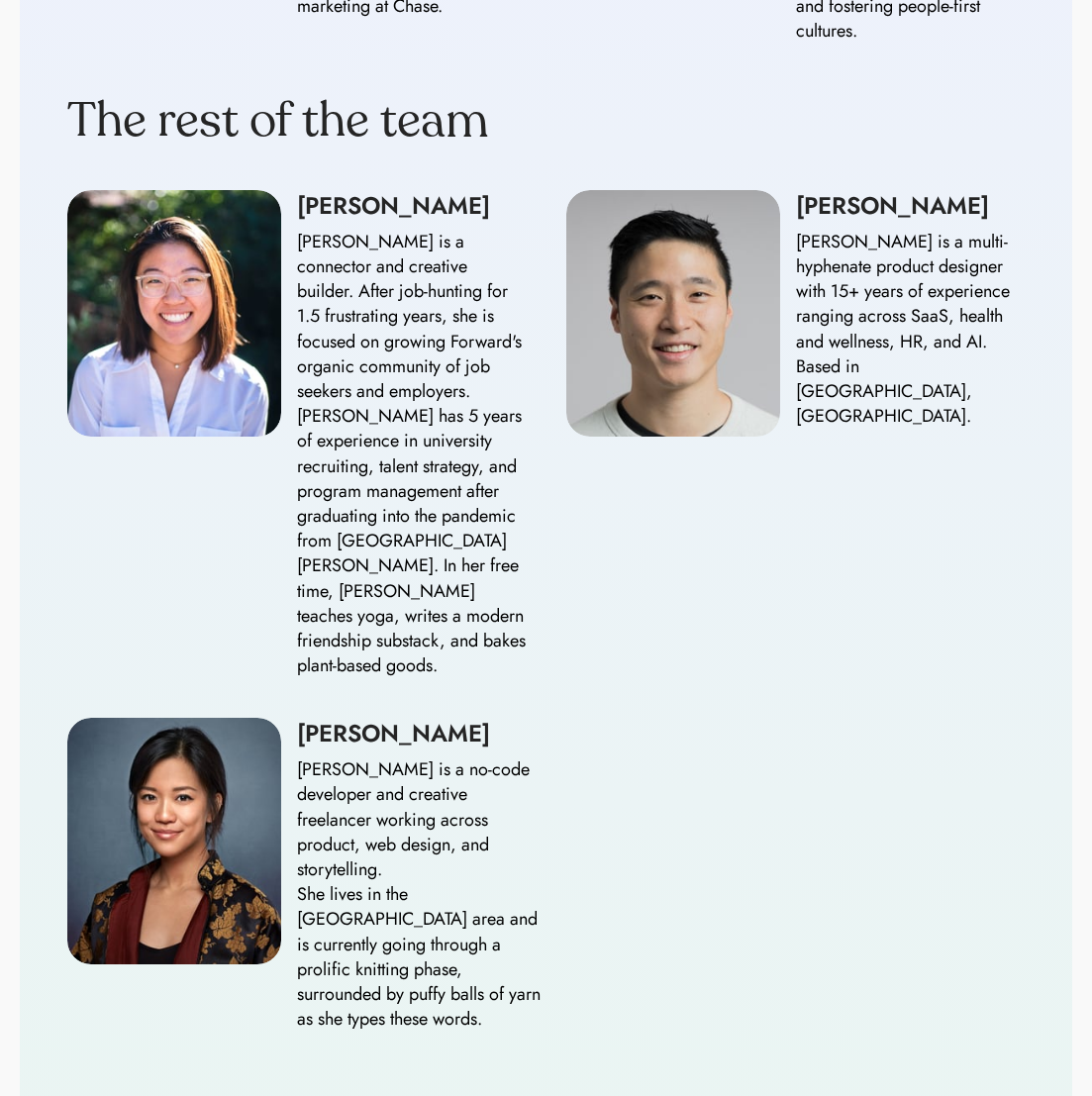 click on "[PERSON_NAME] is a connector and creative builder. After job-hunting for 1.5 frustrating years, she is focused on growing Forward's organic community of job seekers and employers. [PERSON_NAME] has 5 years of experience in university recruiting, talent strategy, and program management after graduating into the pandemic from [GEOGRAPHIC_DATA][PERSON_NAME]. In her free time, [PERSON_NAME] teaches yoga, writes a modern friendship substack, and bakes plant-based goods." at bounding box center [412, 453] 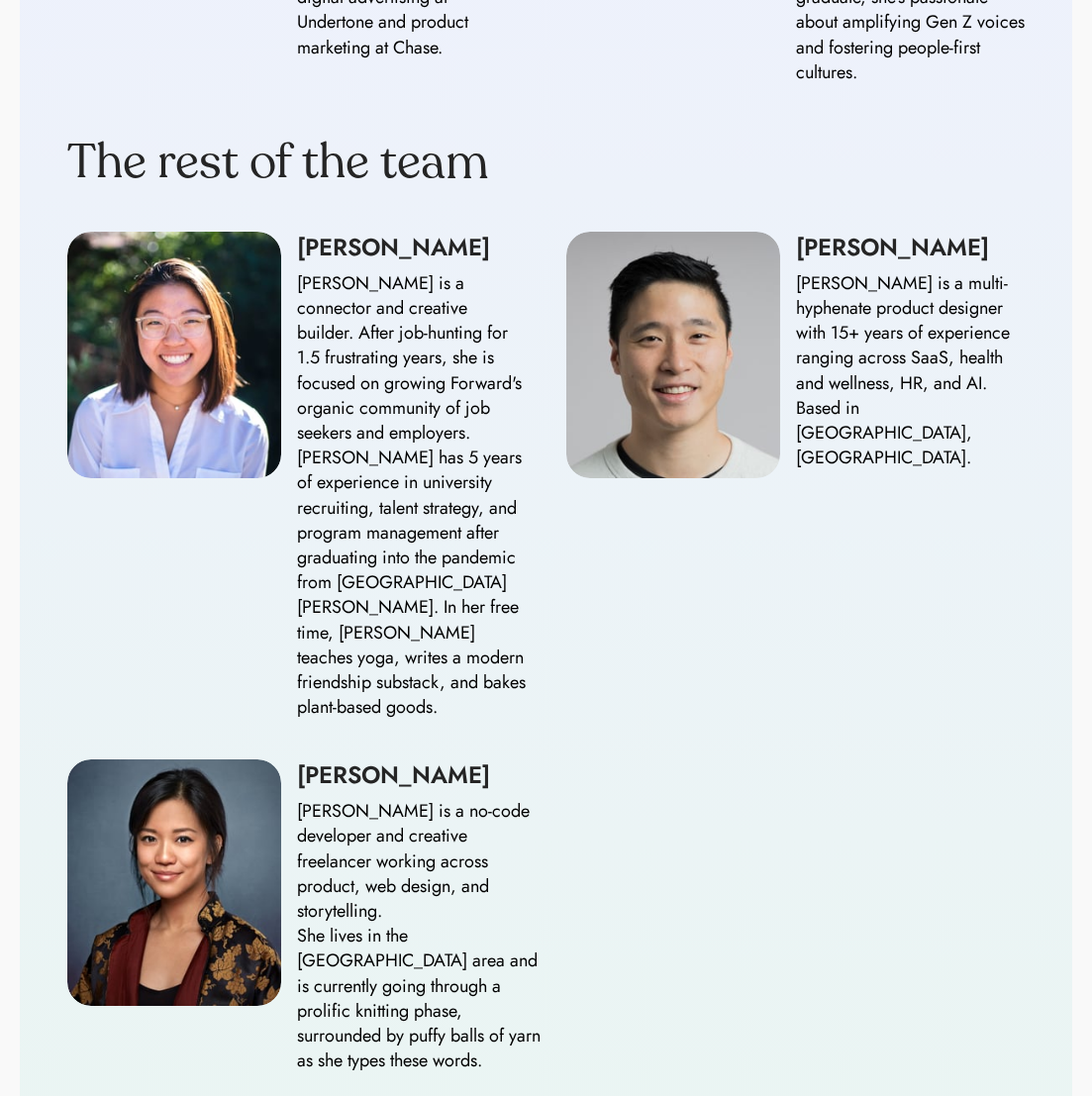 scroll, scrollTop: 2477, scrollLeft: 0, axis: vertical 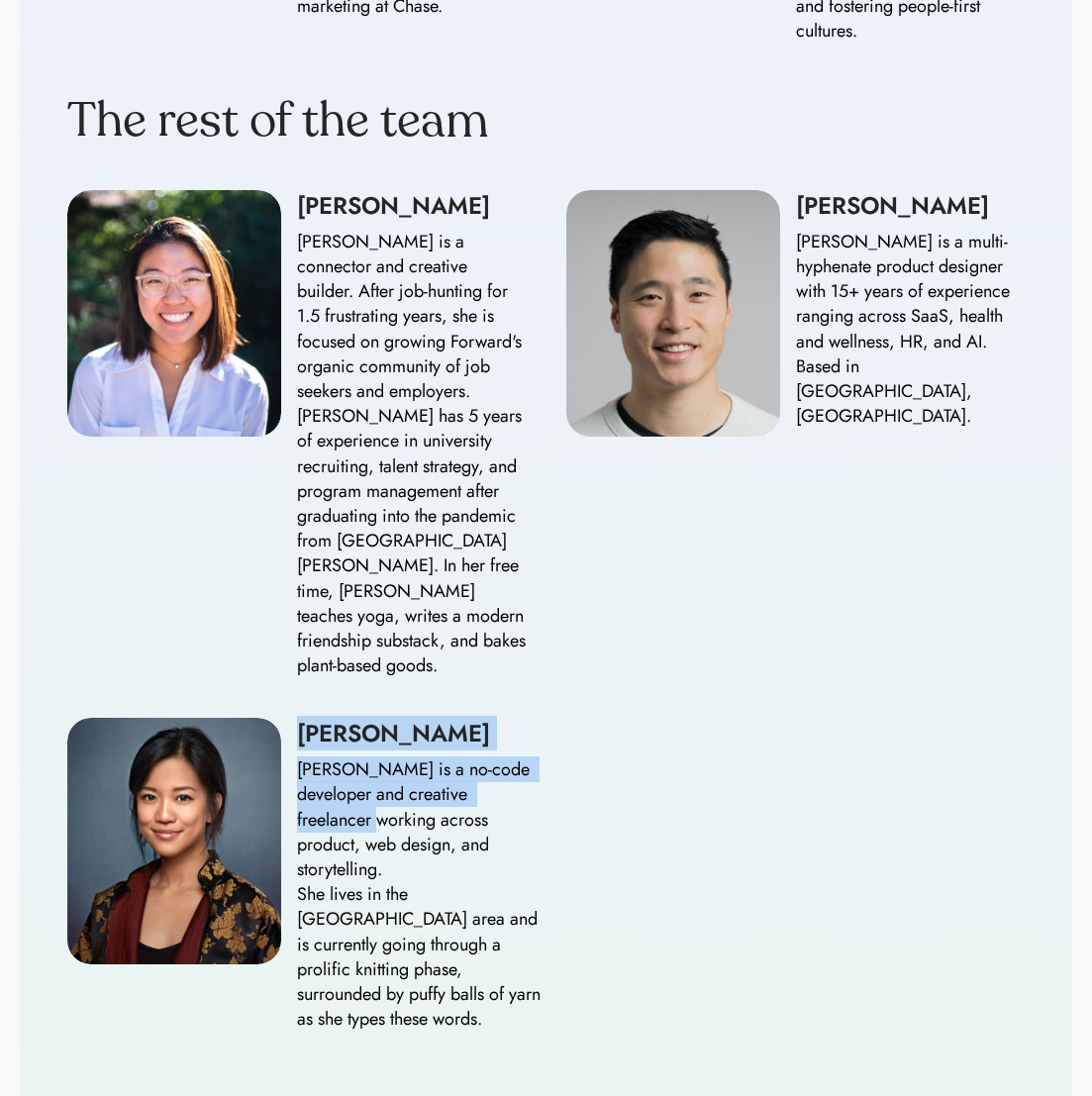 drag, startPoint x: 295, startPoint y: 706, endPoint x: 574, endPoint y: 769, distance: 286.02447 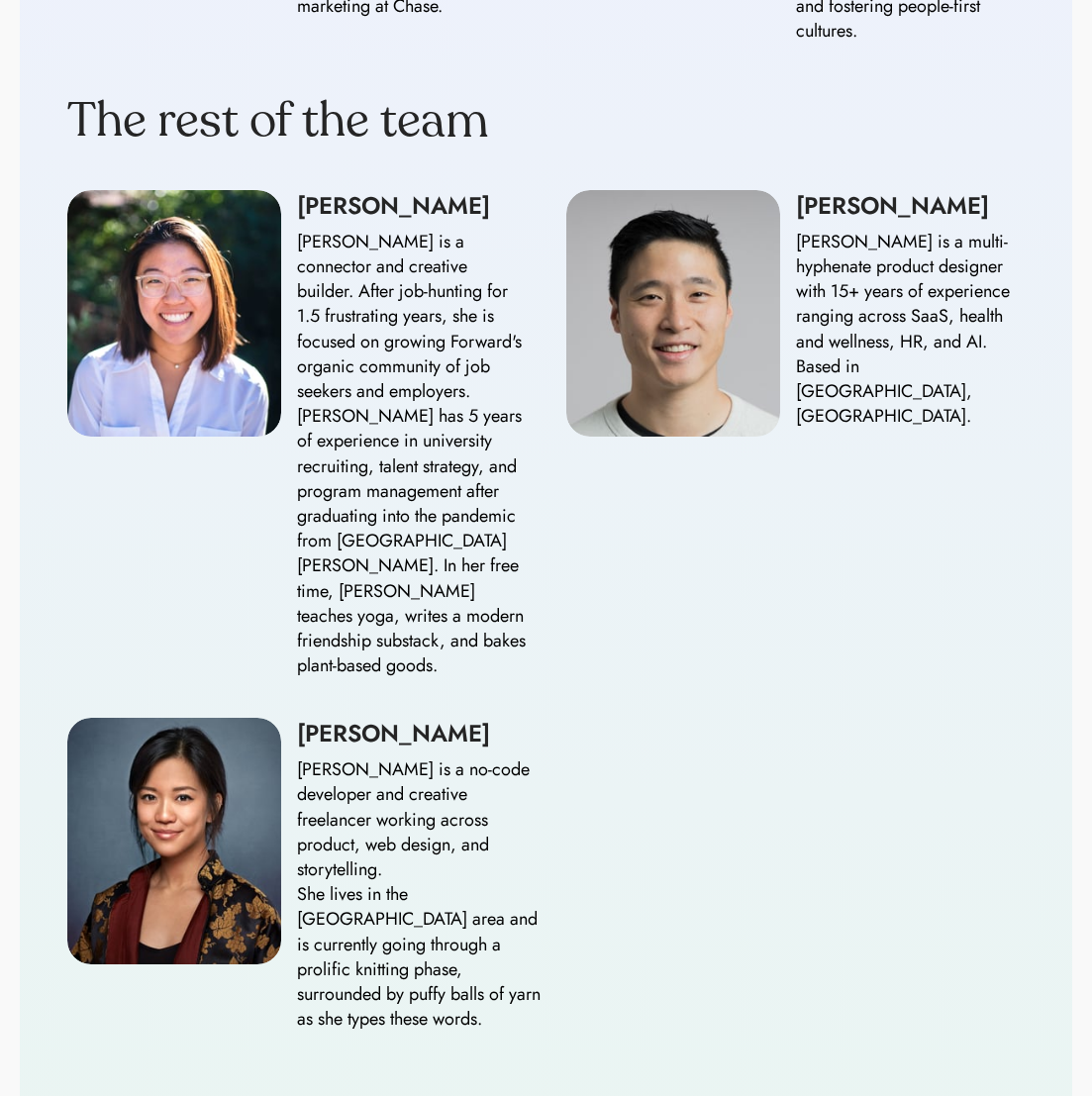 click on "[PERSON_NAME] [PERSON_NAME] is a no-code developer and creative freelancer working across product, web design, and storytelling.
She lives in the [GEOGRAPHIC_DATA] area and is currently going through a prolific knitting phase, surrounded by puffy balls of yarn as she types these words." at bounding box center [546, 874] 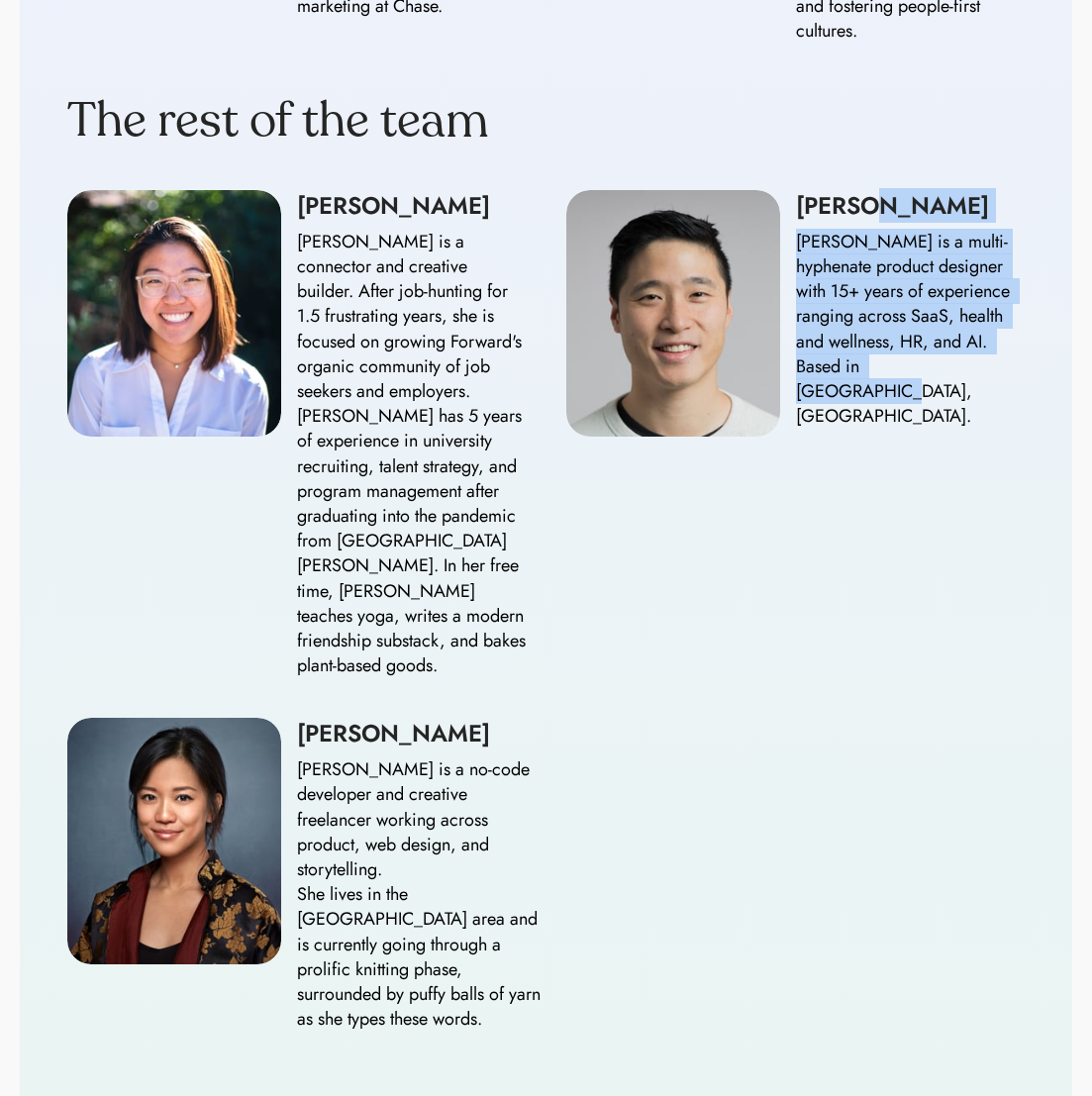 drag, startPoint x: 1001, startPoint y: 373, endPoint x: 849, endPoint y: 226, distance: 211.45449 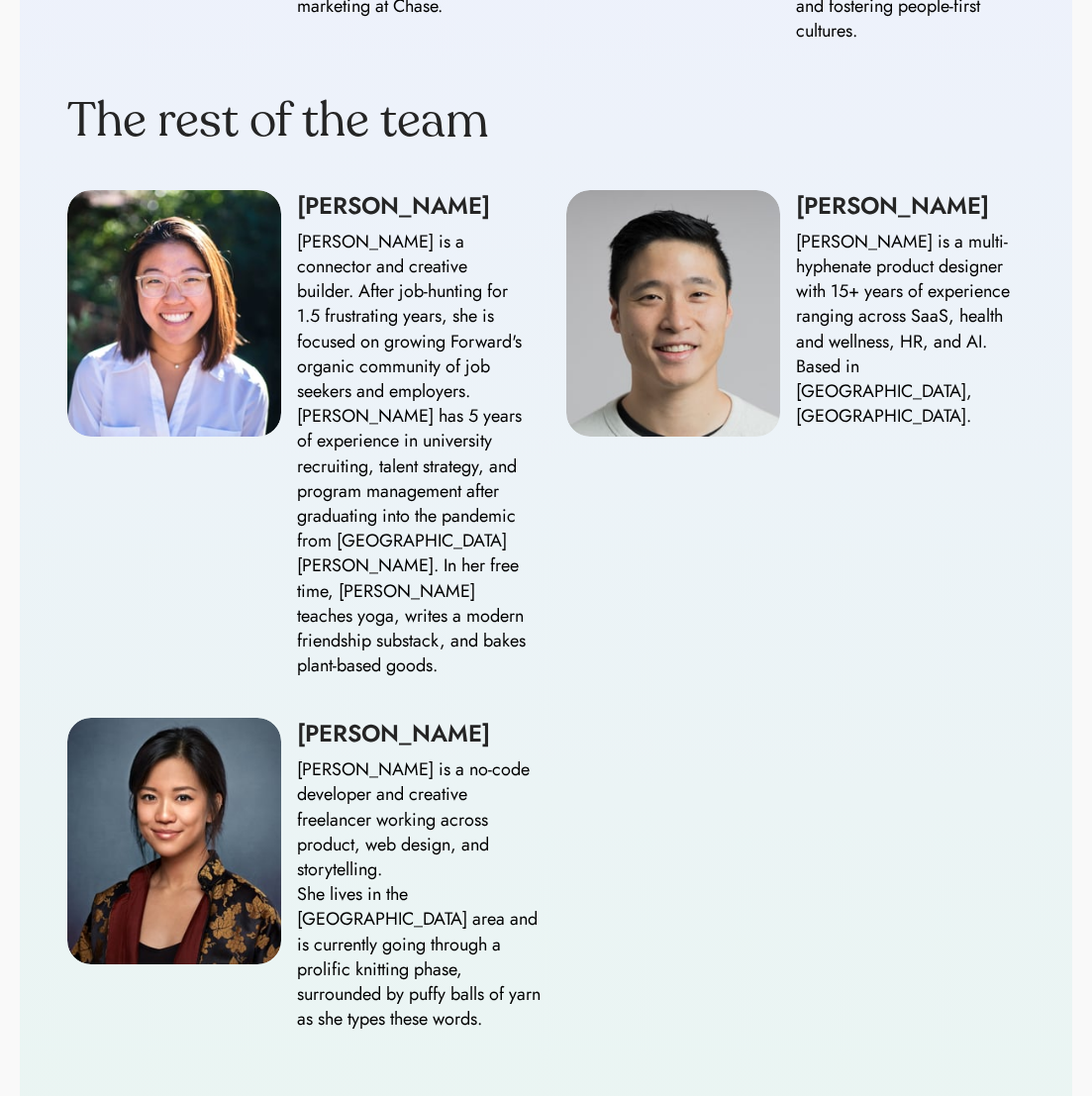 click on "[PERSON_NAME] [PERSON_NAME] is a multi-hyphenate product designer with 15+ years of experience ranging across SaaS, health and wellness, HR, and AI. Based in [GEOGRAPHIC_DATA], [GEOGRAPHIC_DATA]." at bounding box center (796, 313) 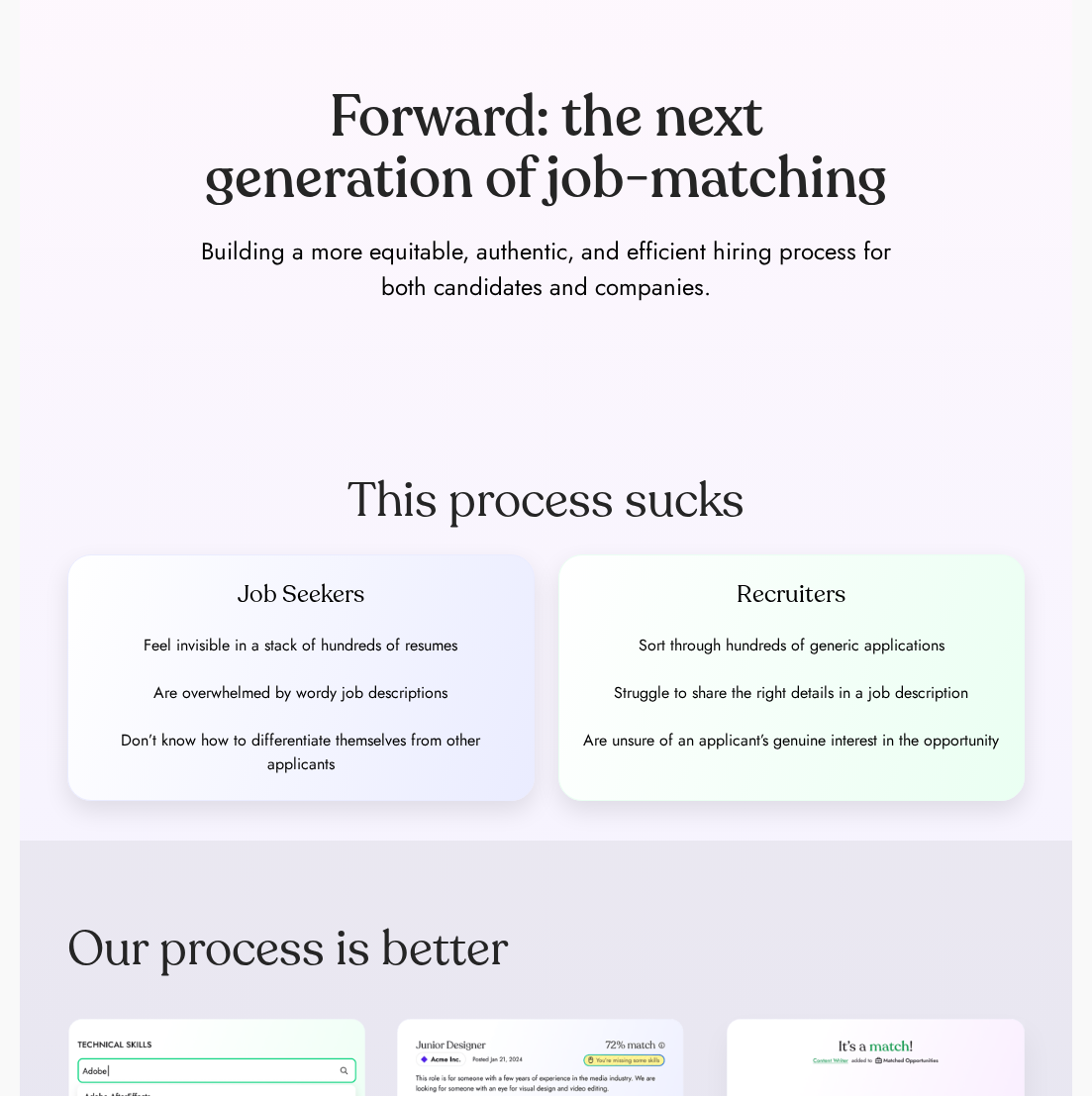 scroll, scrollTop: 0, scrollLeft: 0, axis: both 